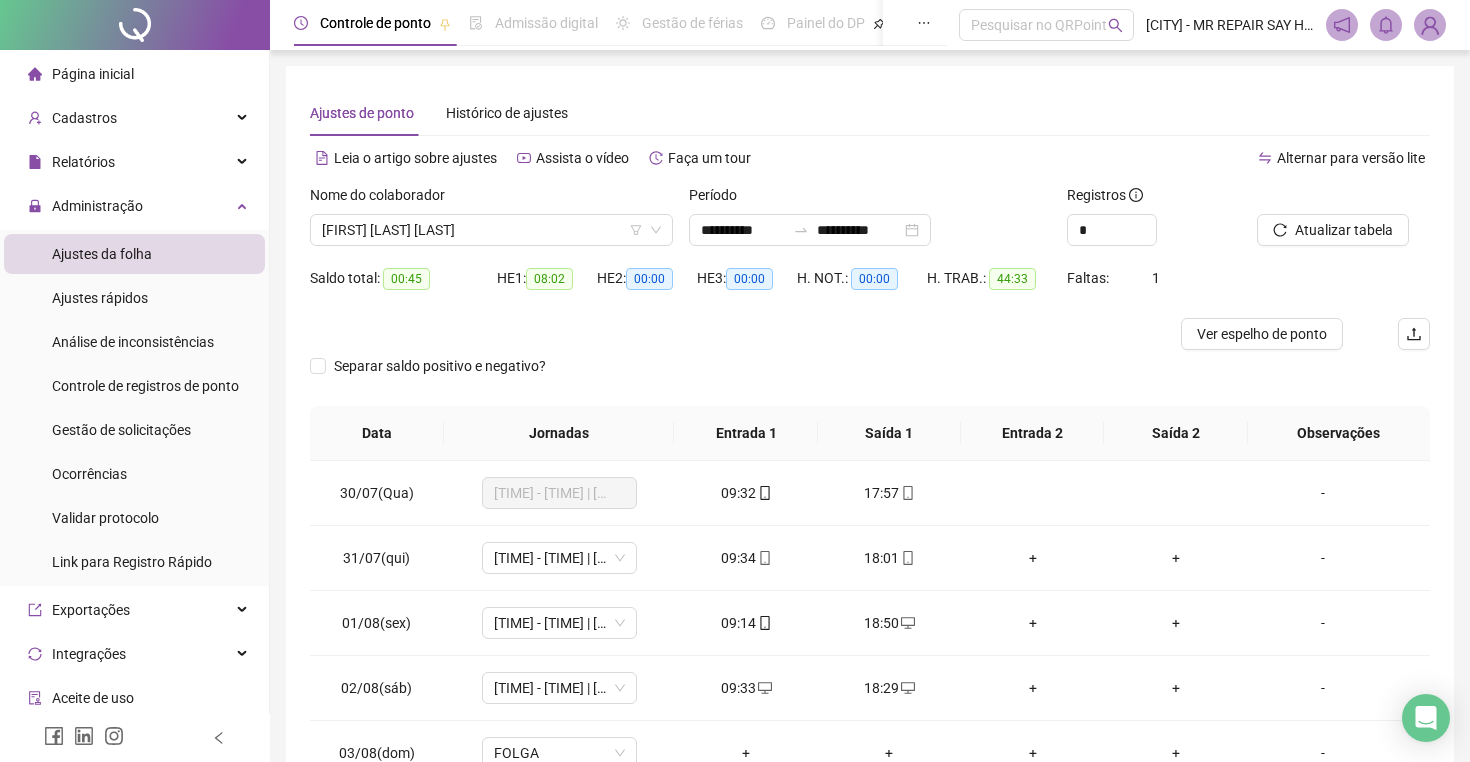 scroll, scrollTop: 0, scrollLeft: 0, axis: both 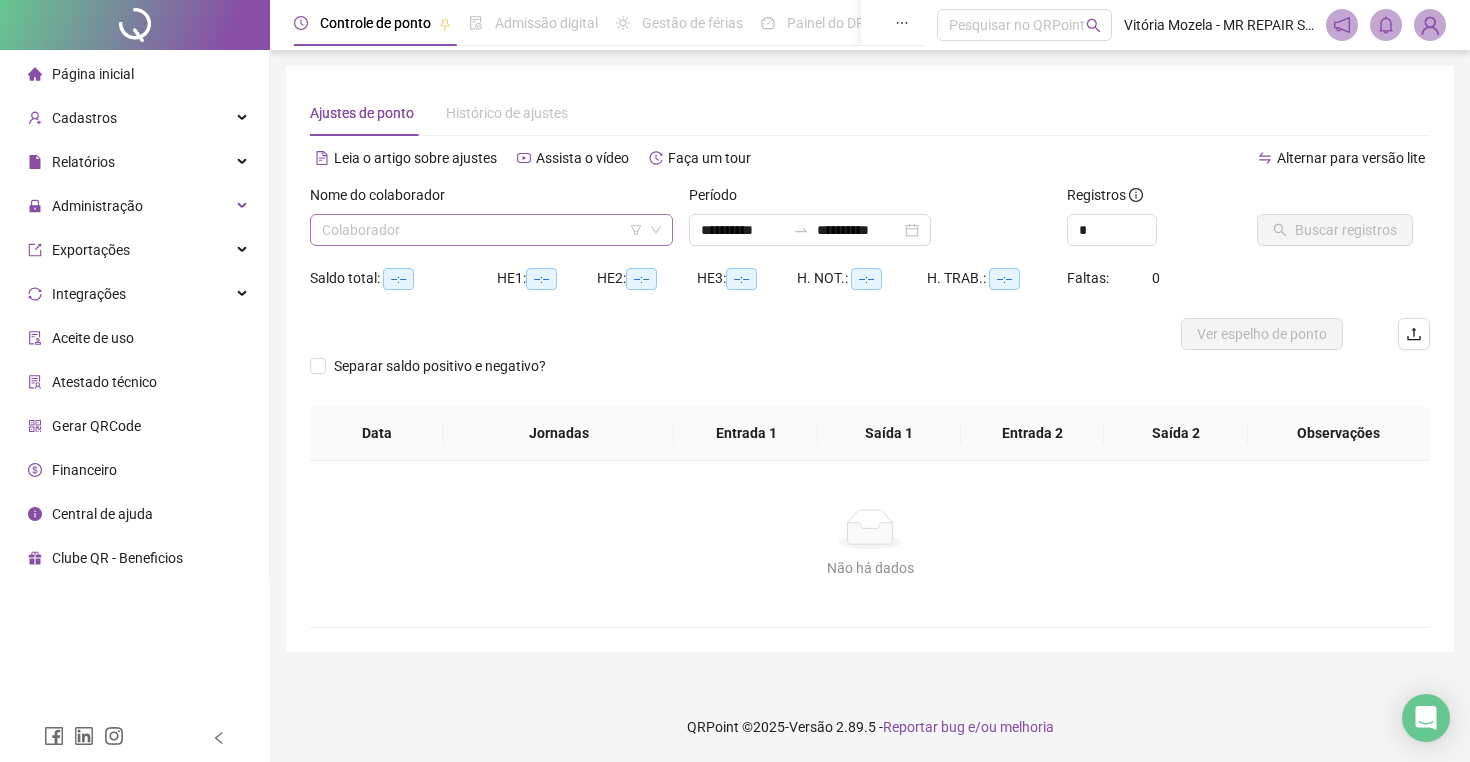 click at bounding box center (482, 230) 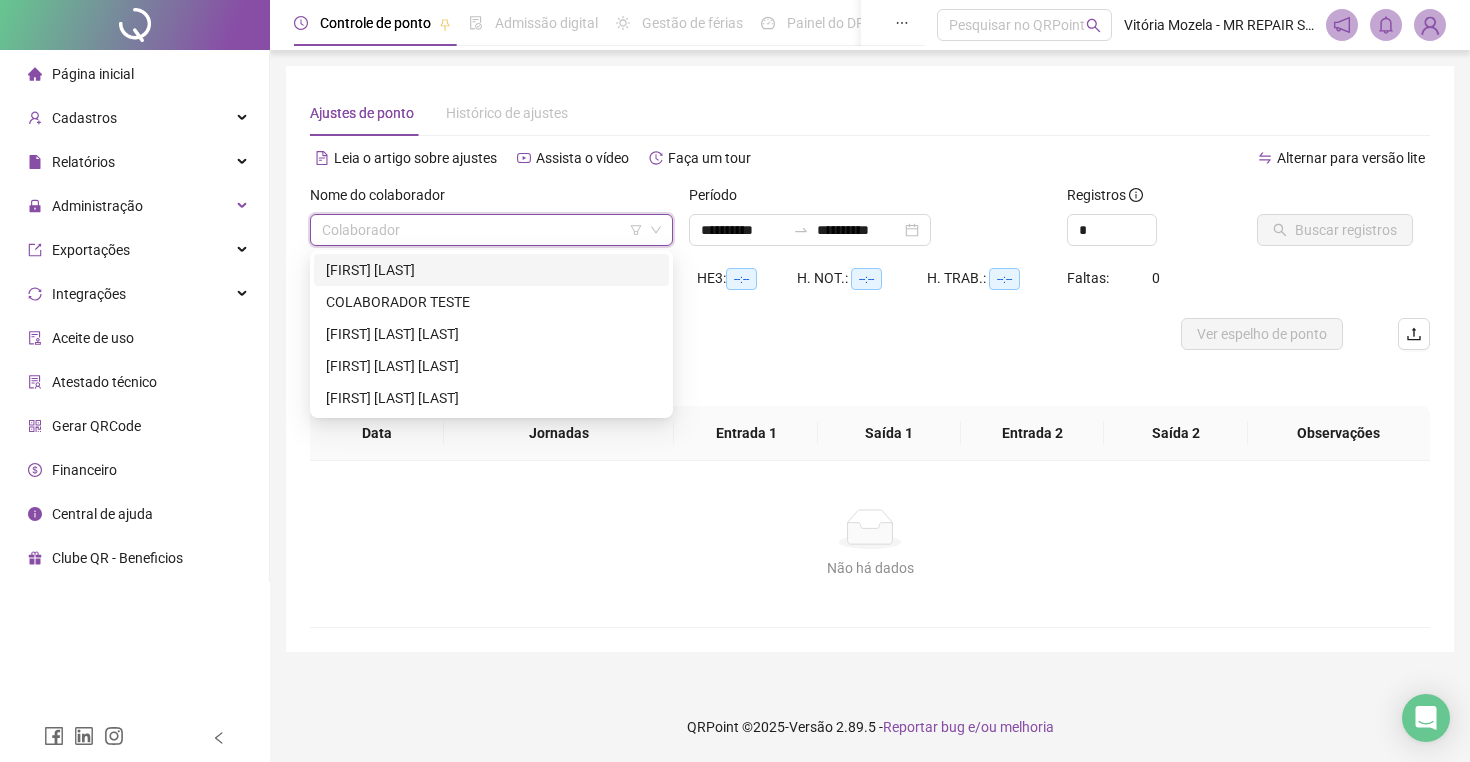 click on "[FIRST] [LAST]" at bounding box center (491, 270) 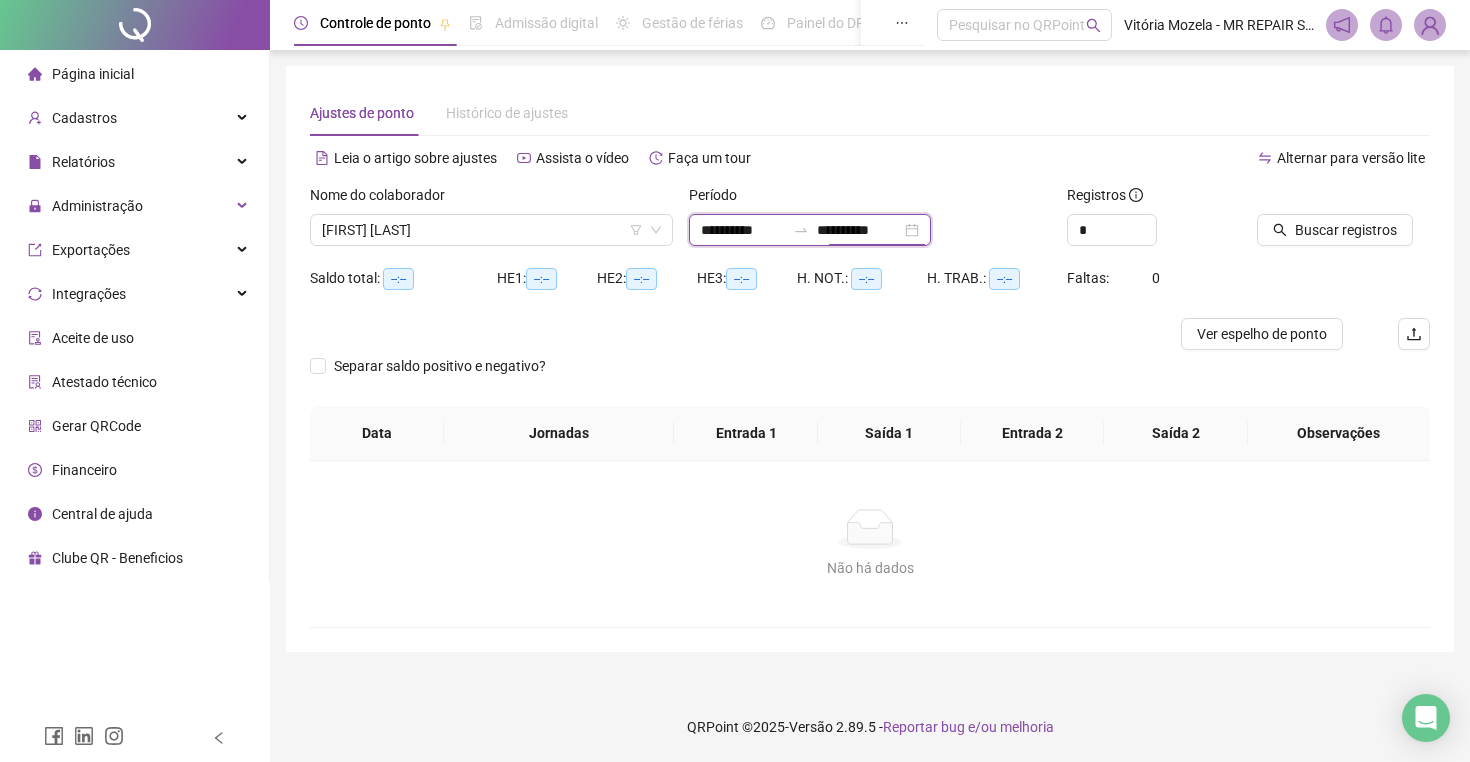 click on "**********" at bounding box center [859, 230] 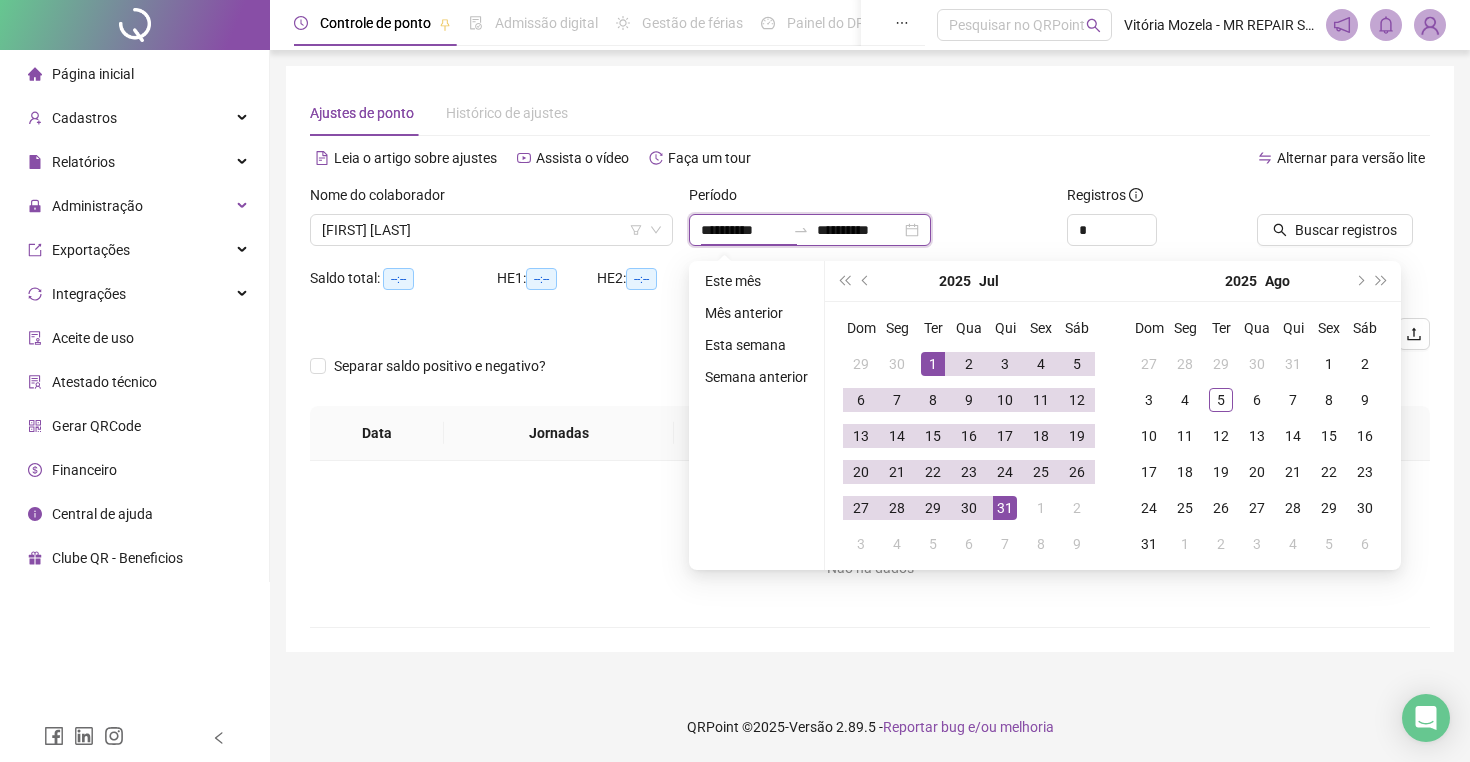 click on "**********" at bounding box center [743, 230] 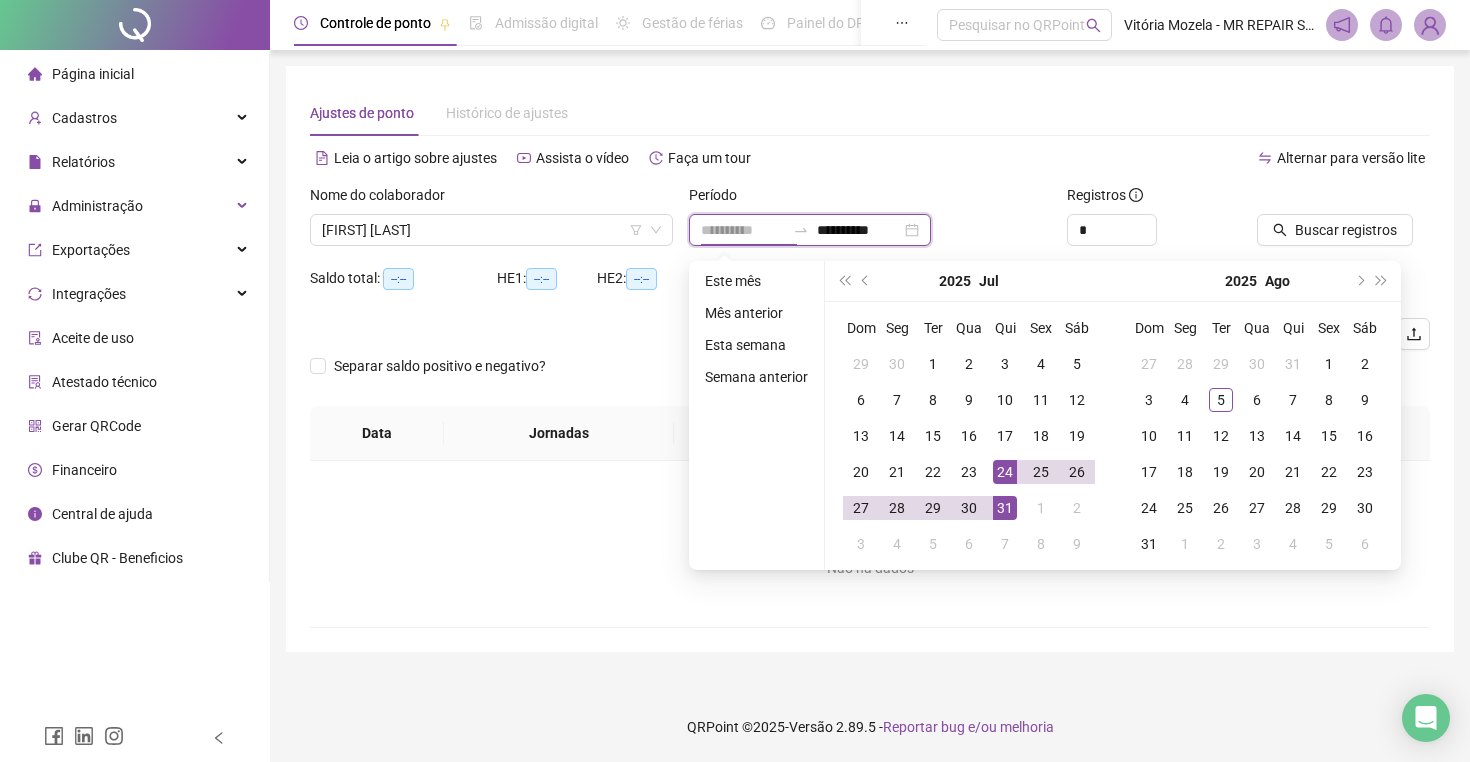 type on "**********" 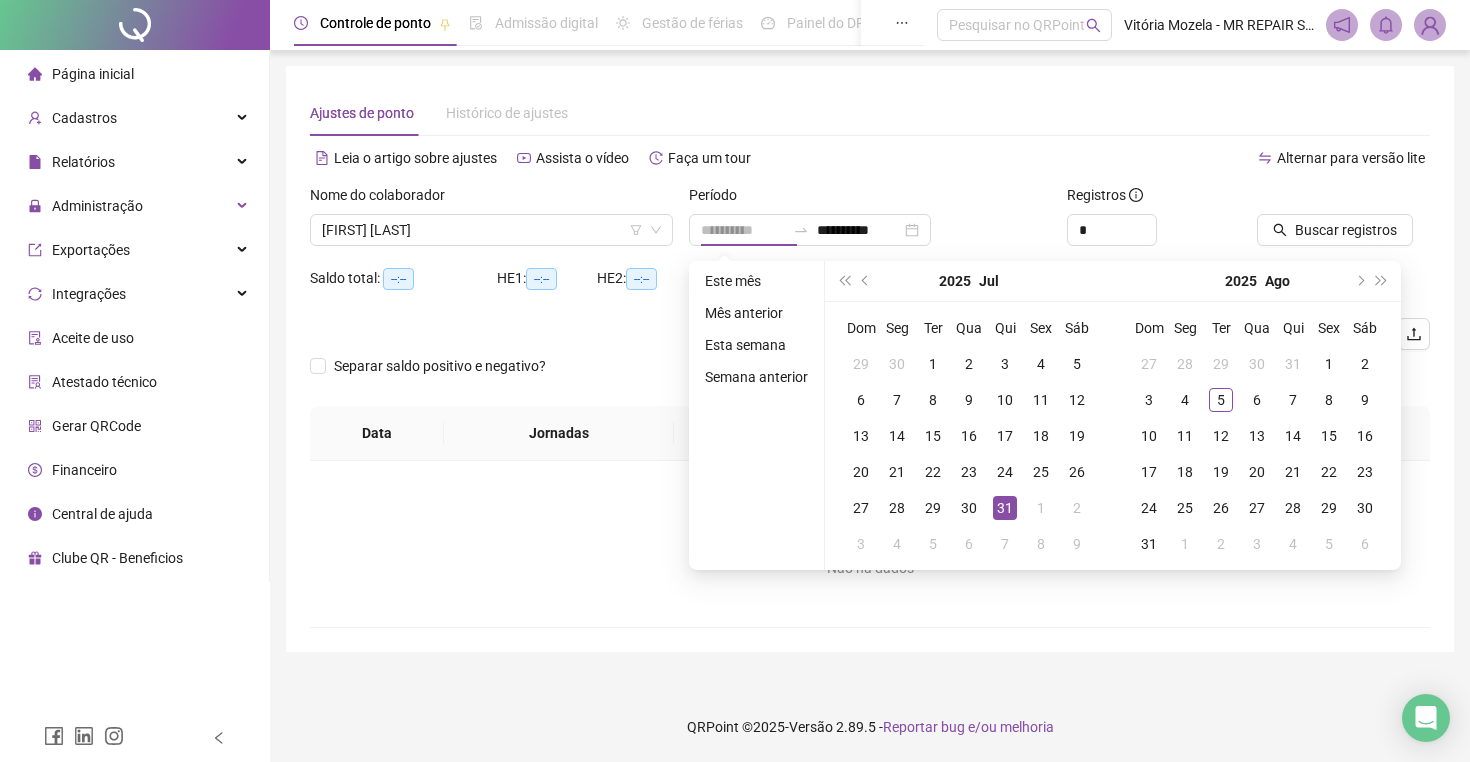 click on "31" at bounding box center (1005, 508) 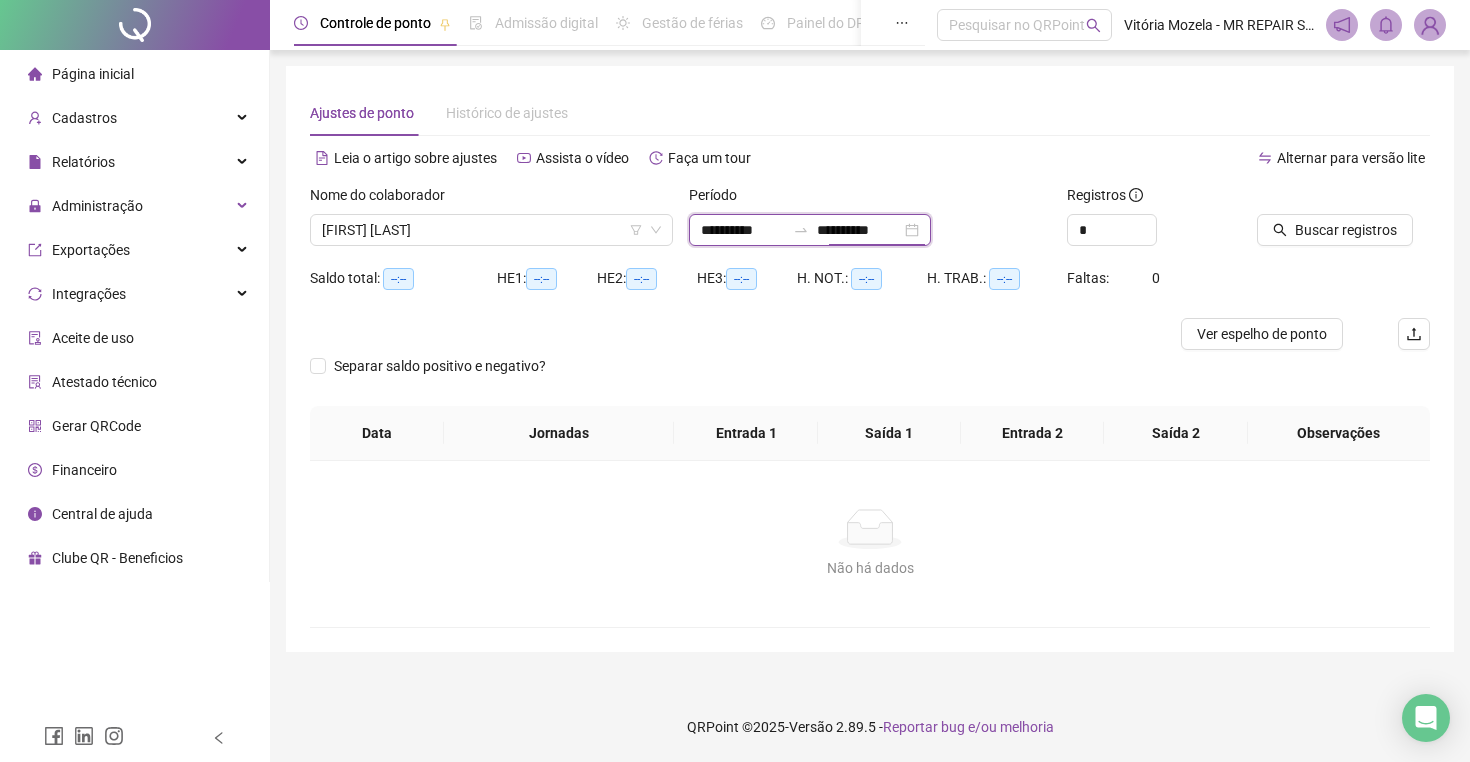 click on "**********" at bounding box center (859, 230) 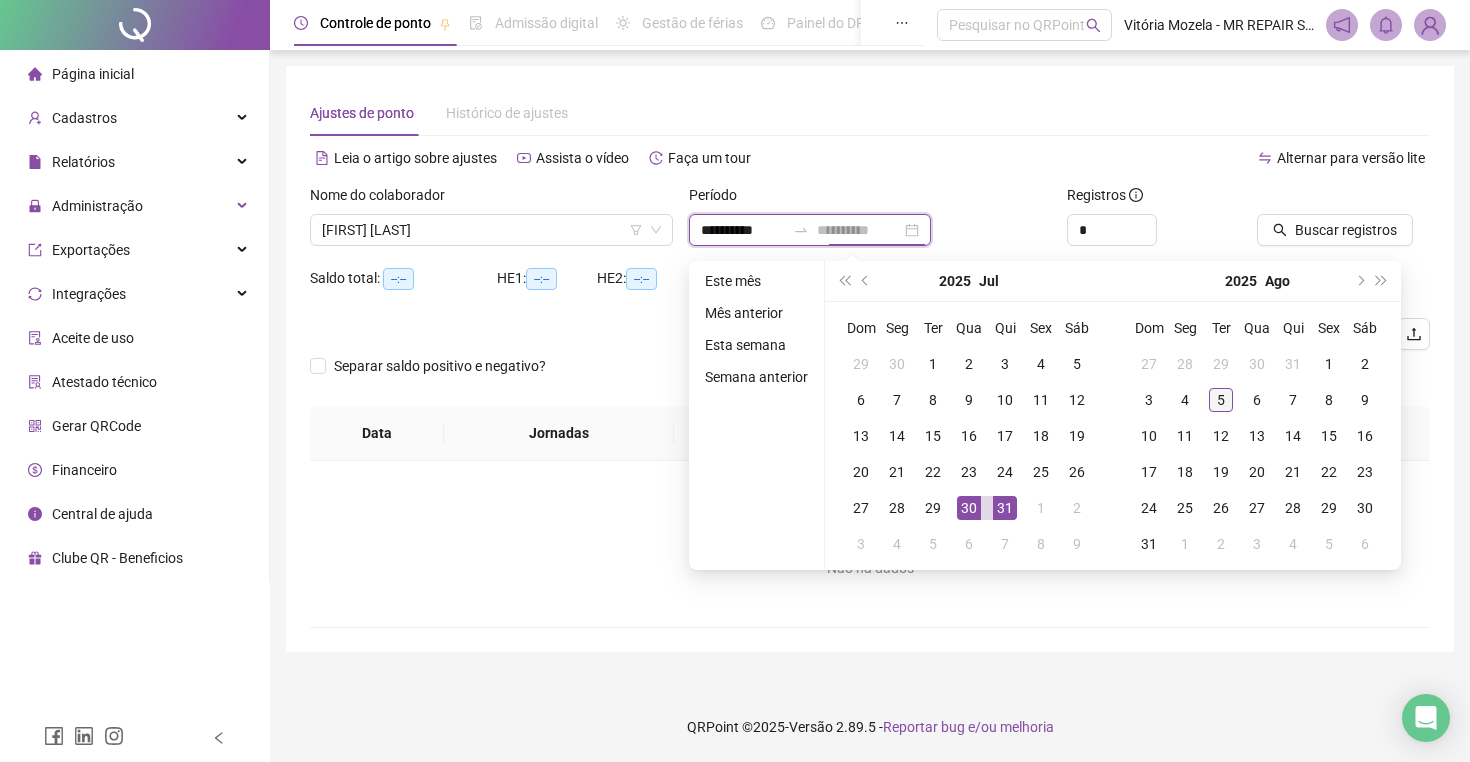 type on "**********" 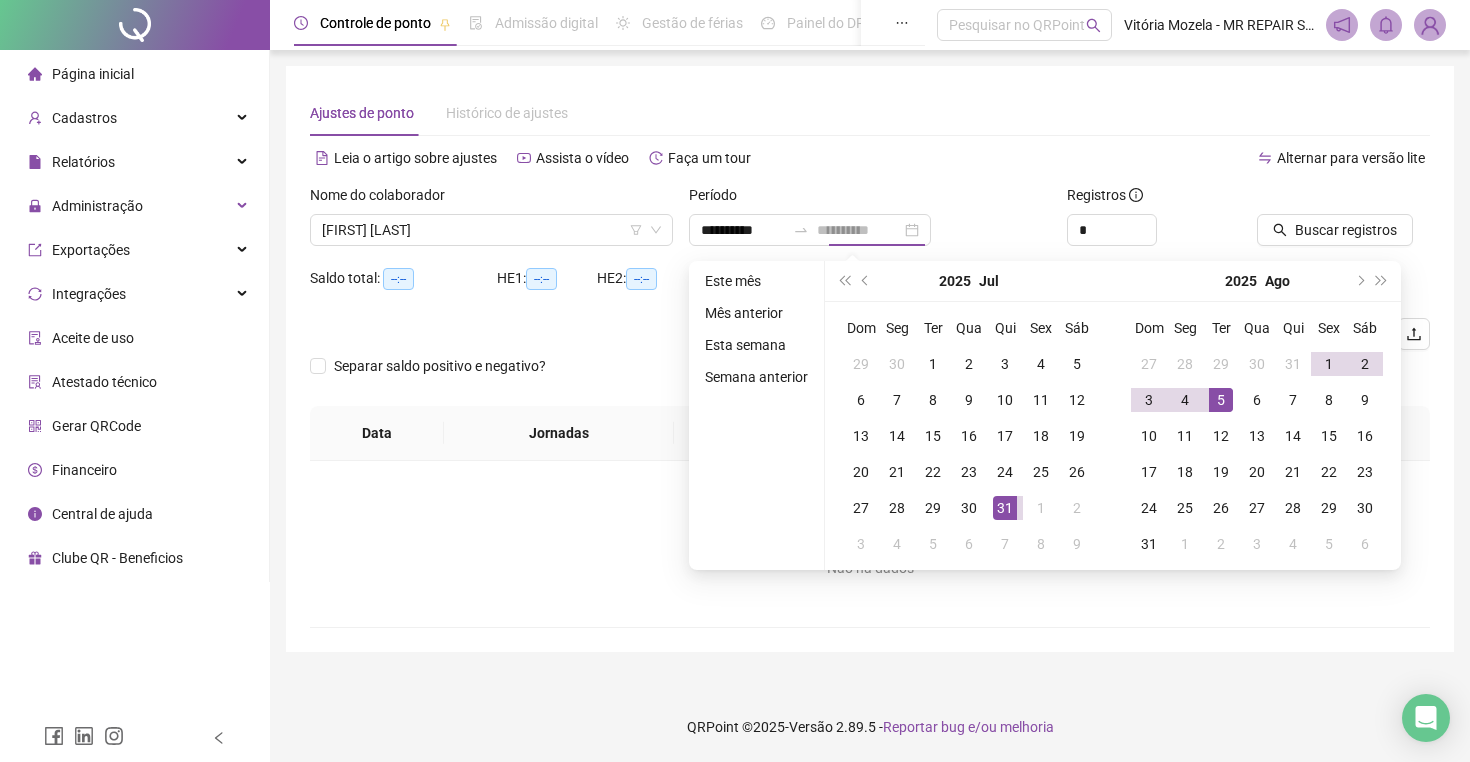 click on "5" at bounding box center (1221, 400) 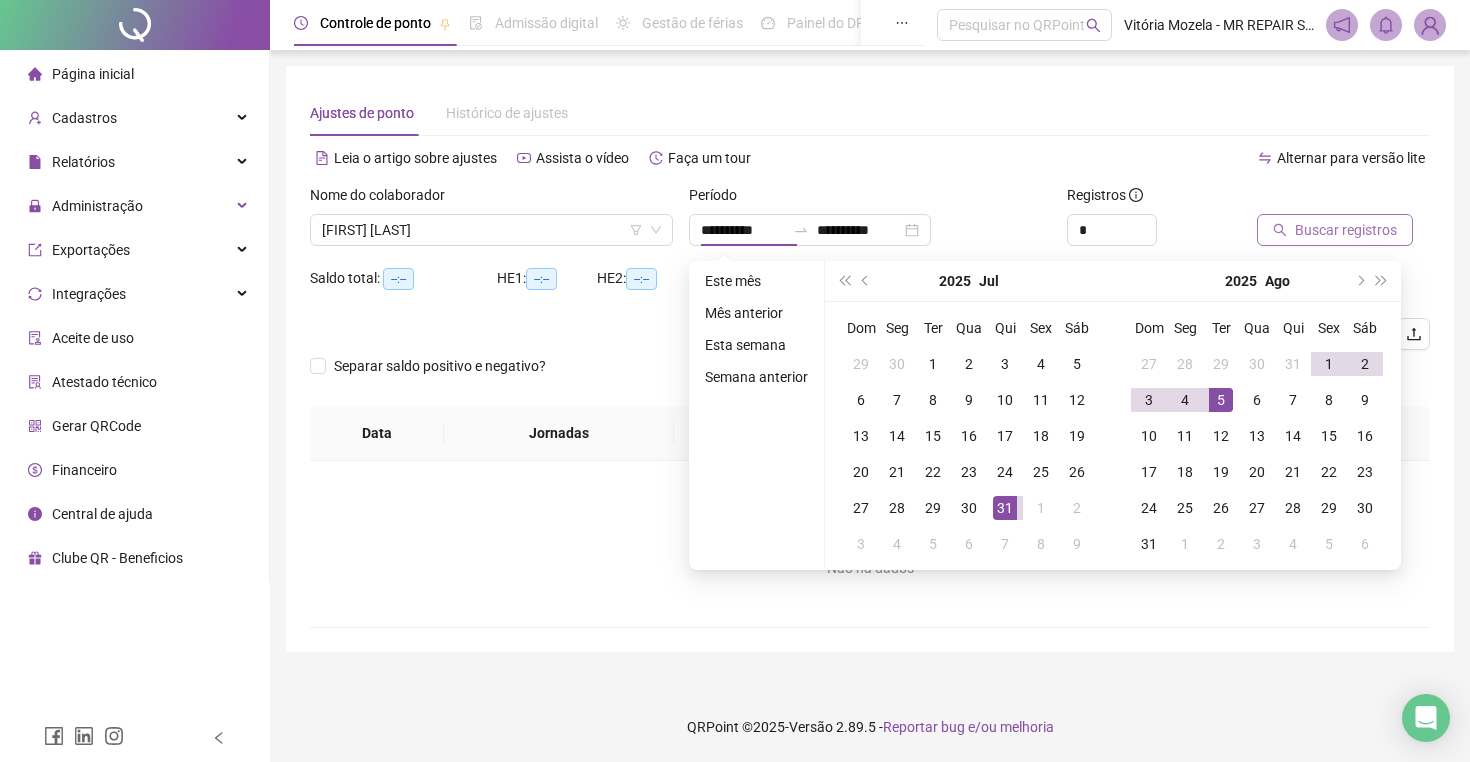 click on "Buscar registros" at bounding box center (1346, 230) 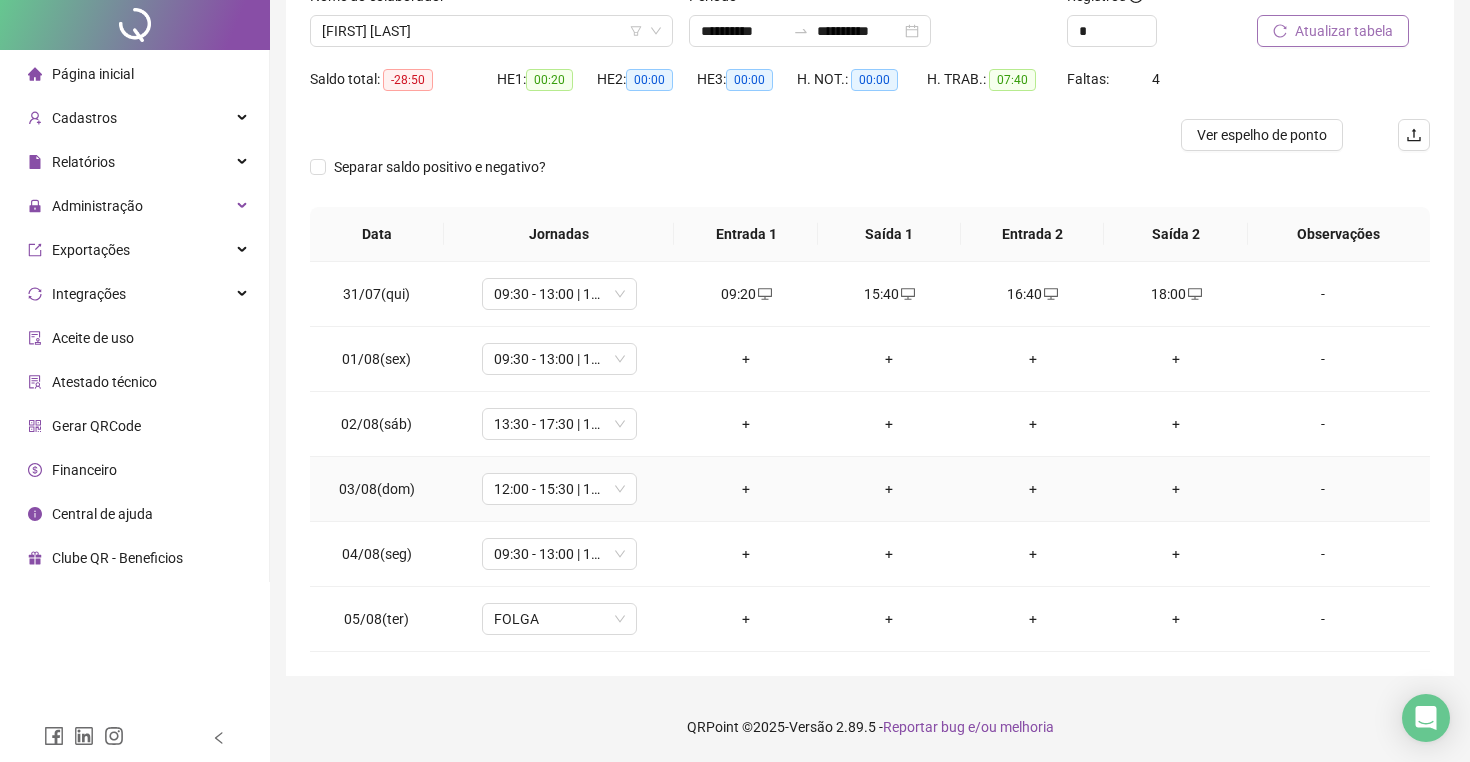 scroll, scrollTop: 0, scrollLeft: 0, axis: both 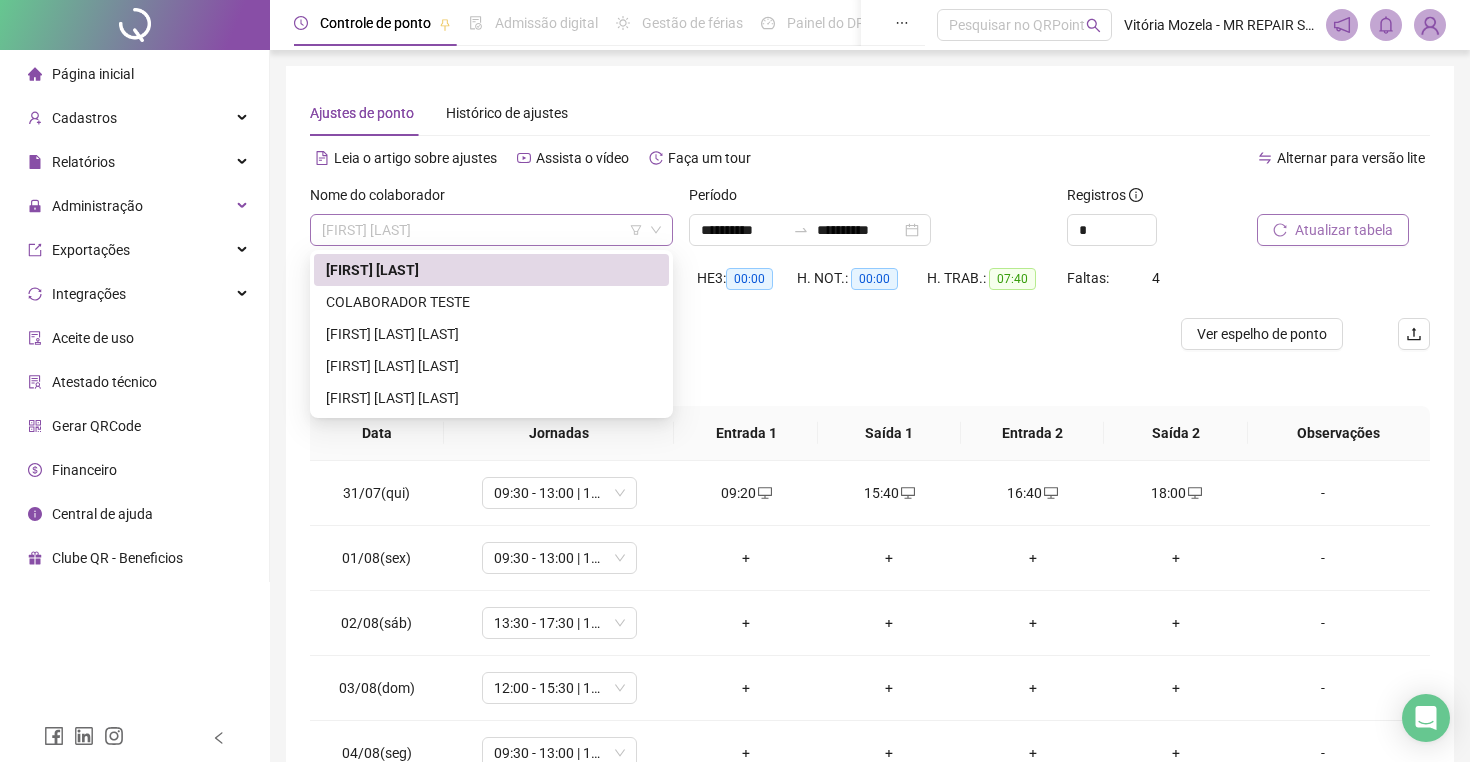click on "[FIRST] [LAST]" at bounding box center [491, 230] 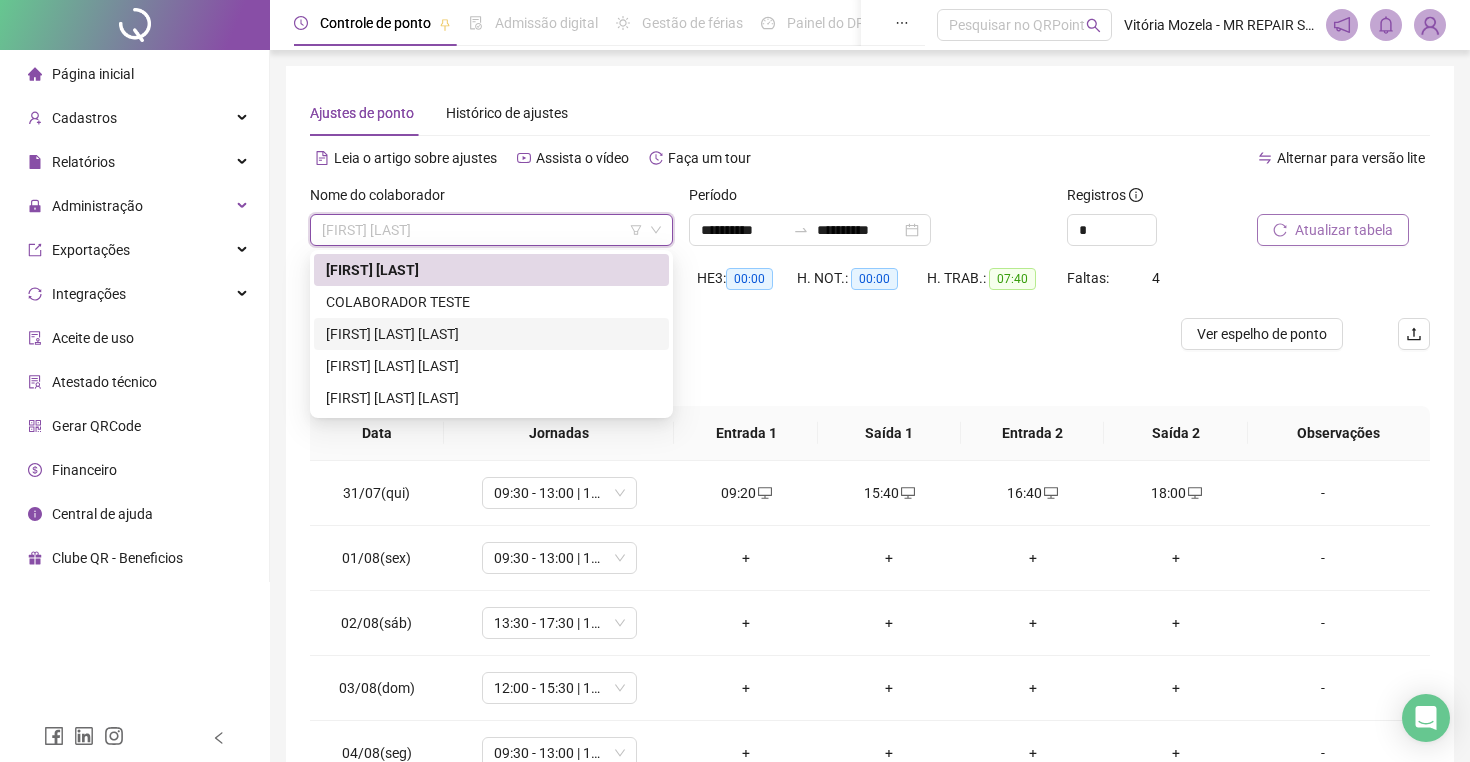 click on "[FIRST] [LAST] [LAST]" at bounding box center [491, 334] 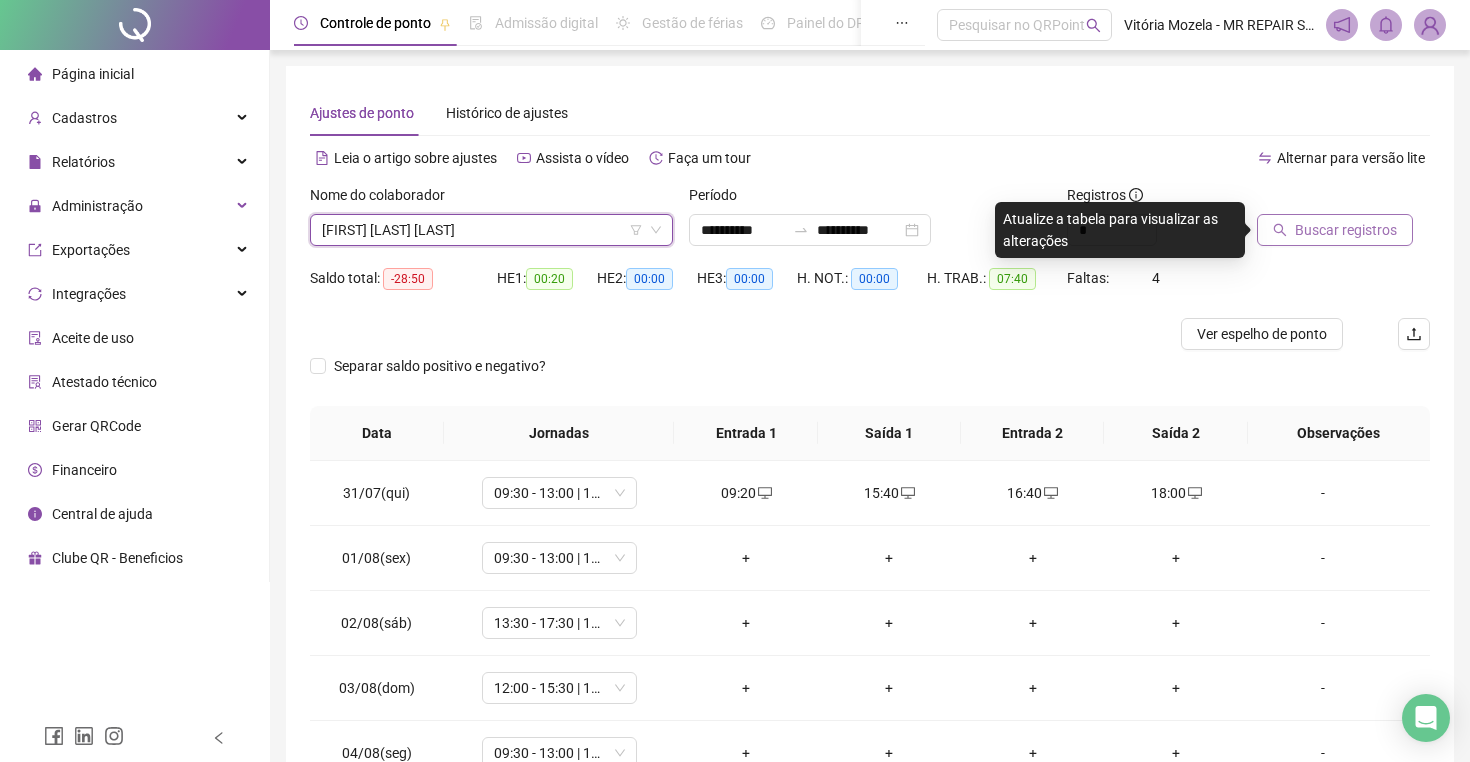 click on "Buscar registros" at bounding box center [1346, 230] 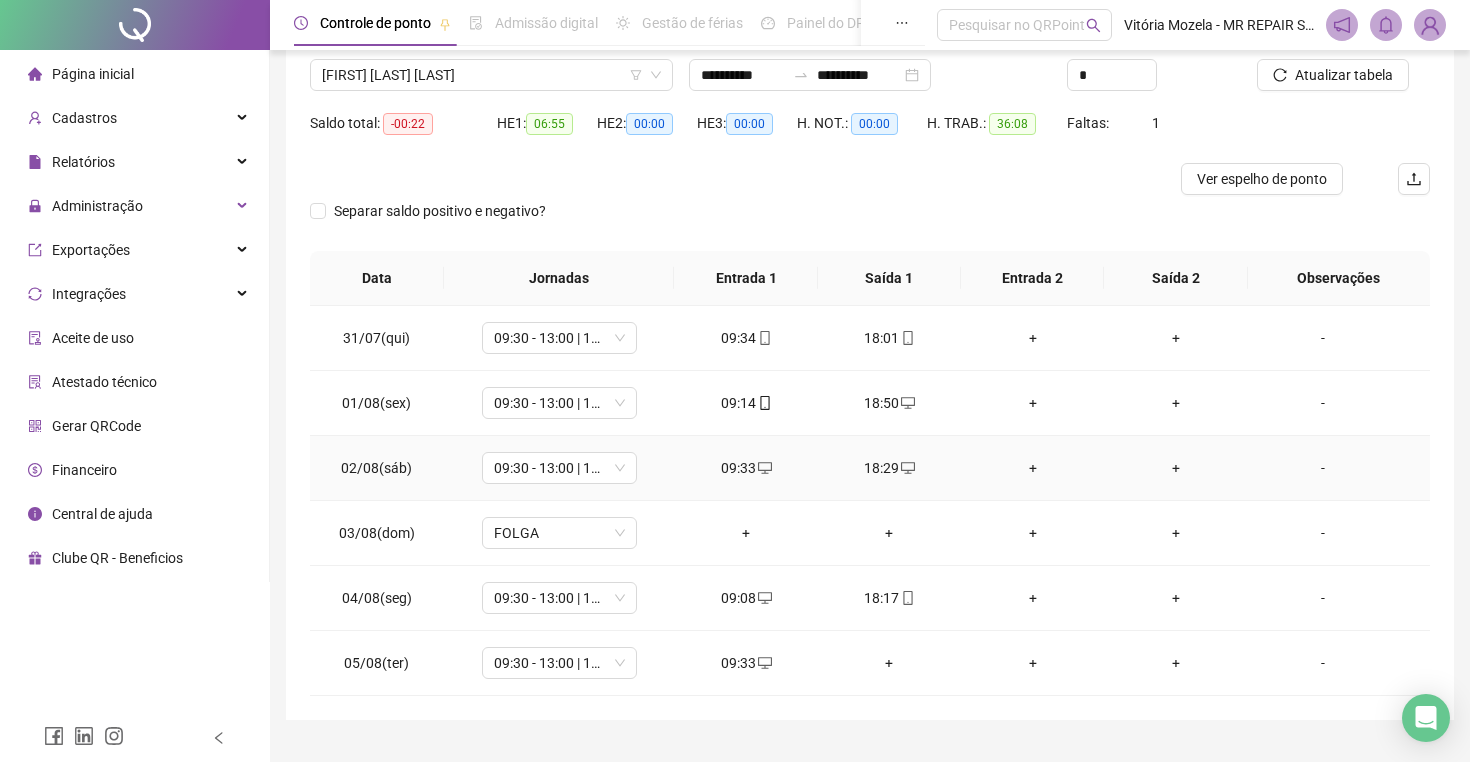 scroll, scrollTop: 0, scrollLeft: 0, axis: both 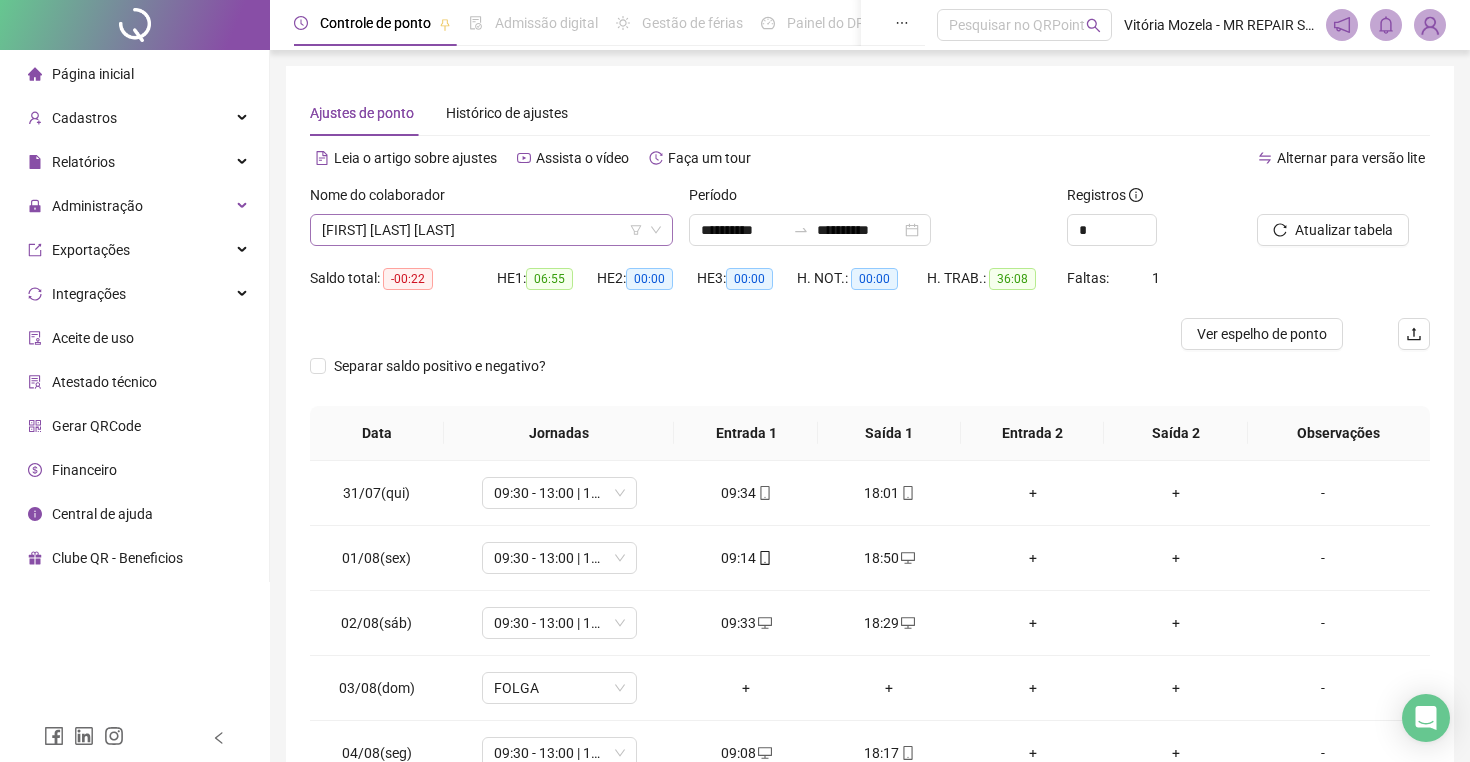 click on "[FIRST] [LAST] [LAST]" at bounding box center [491, 230] 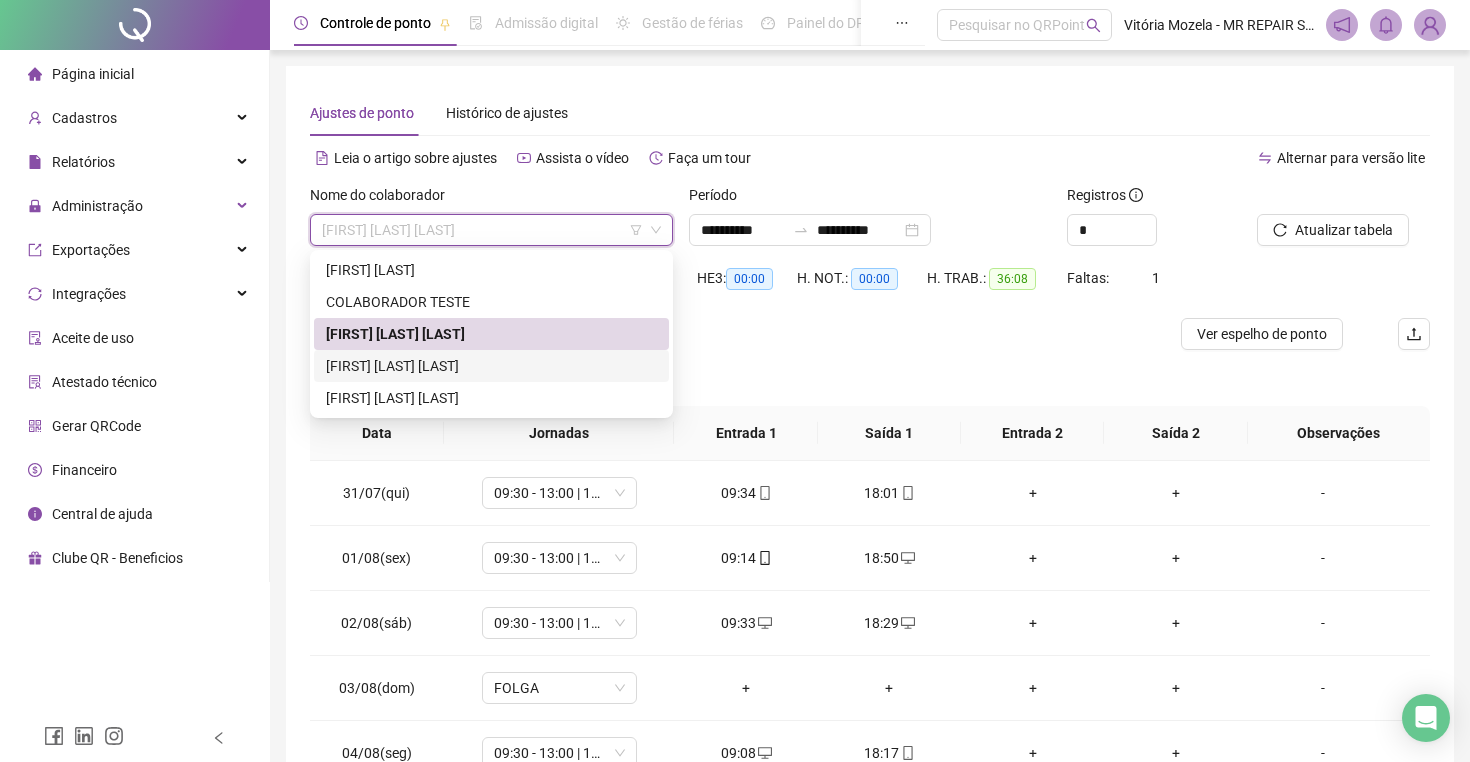 click on "[FIRST] [LAST] [LAST]" at bounding box center (491, 366) 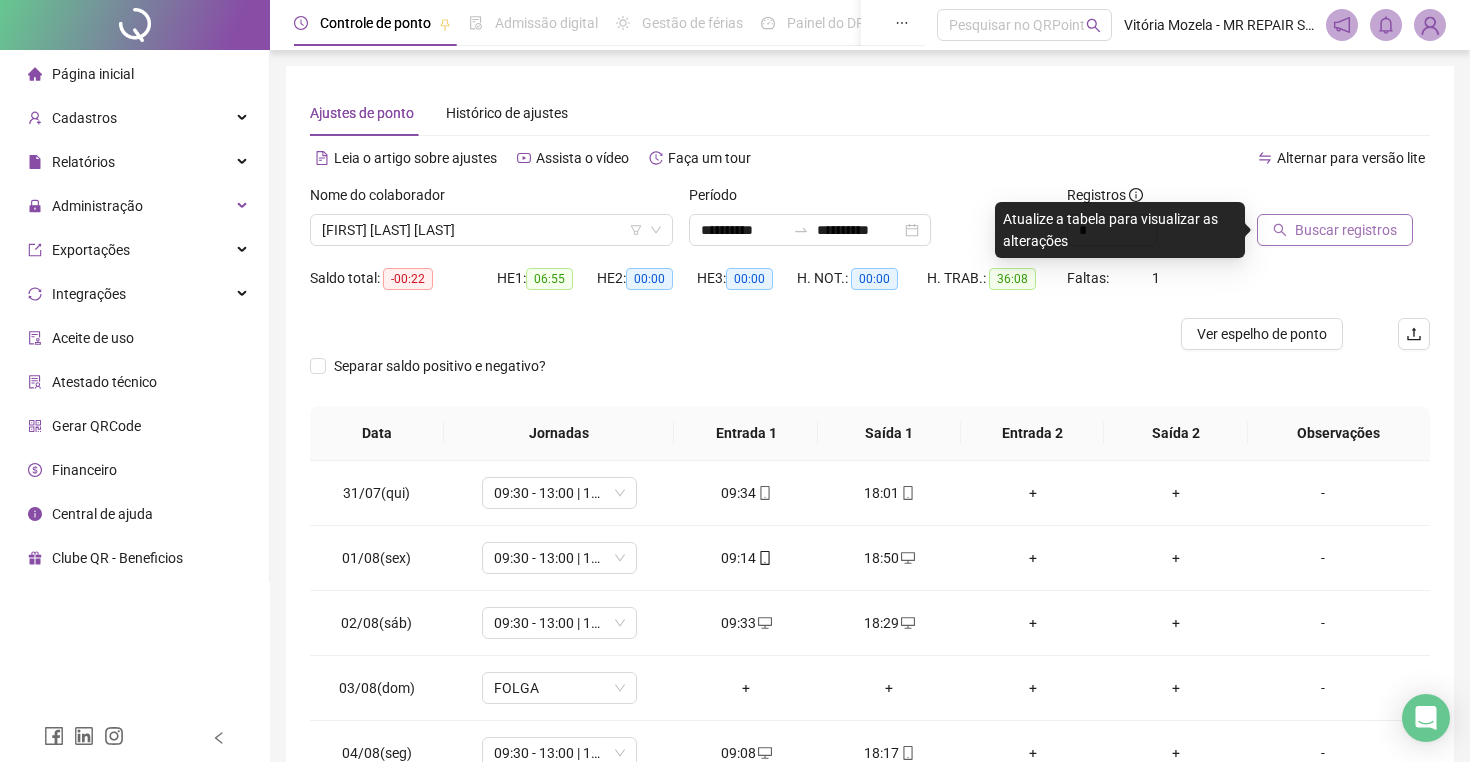 click on "Buscar registros" at bounding box center [1346, 230] 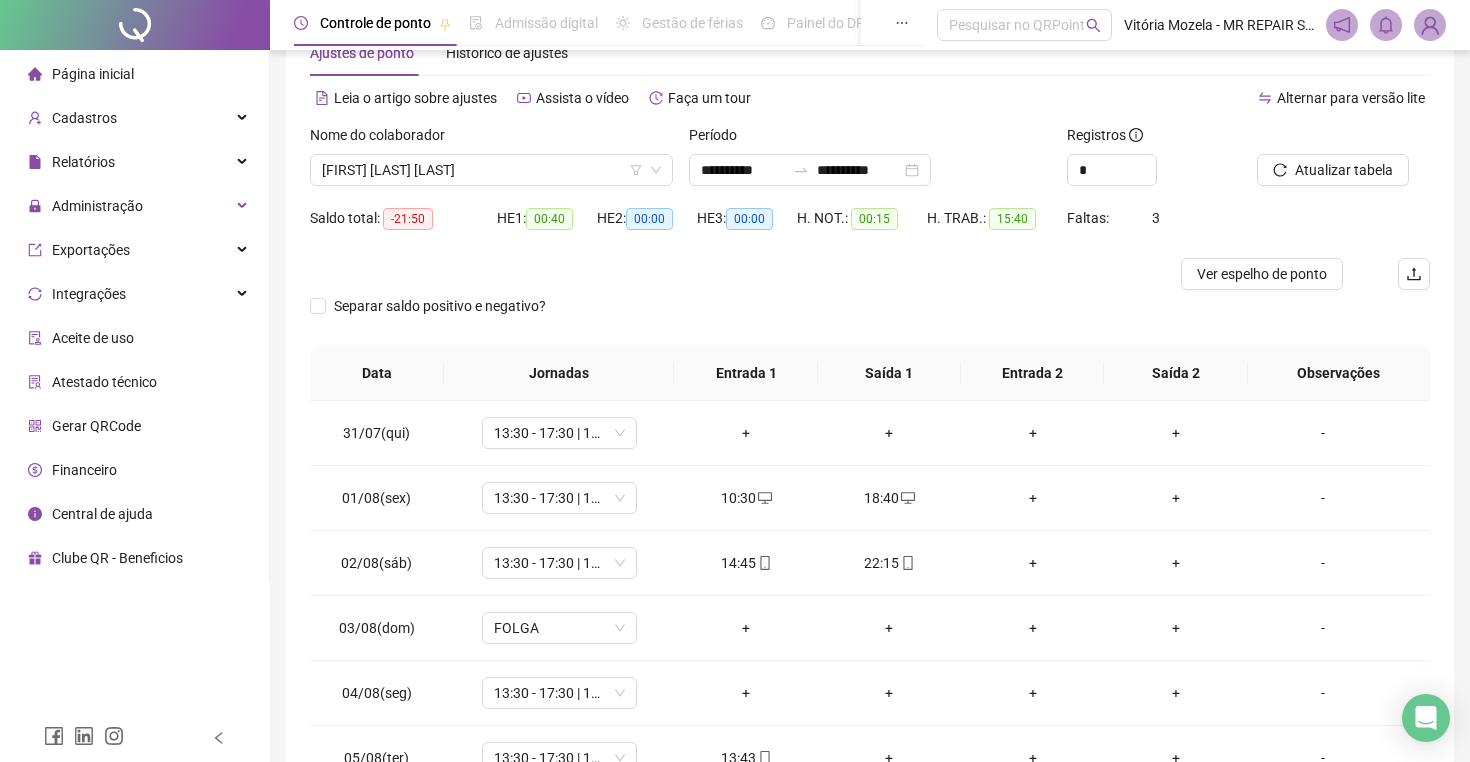 scroll, scrollTop: 46, scrollLeft: 0, axis: vertical 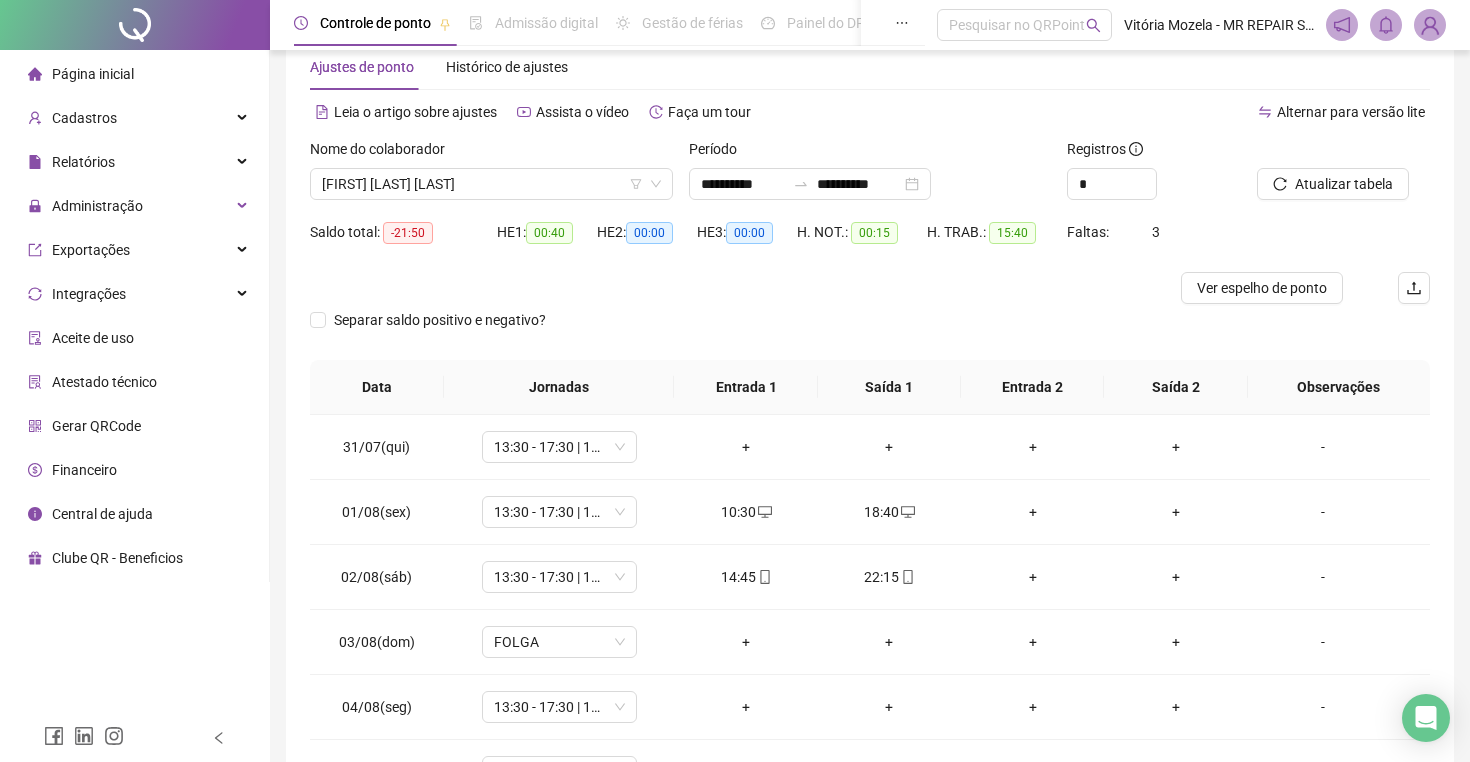 click on "Nome do colaborador [FIRST] [LAST] [LAST]" at bounding box center (491, 177) 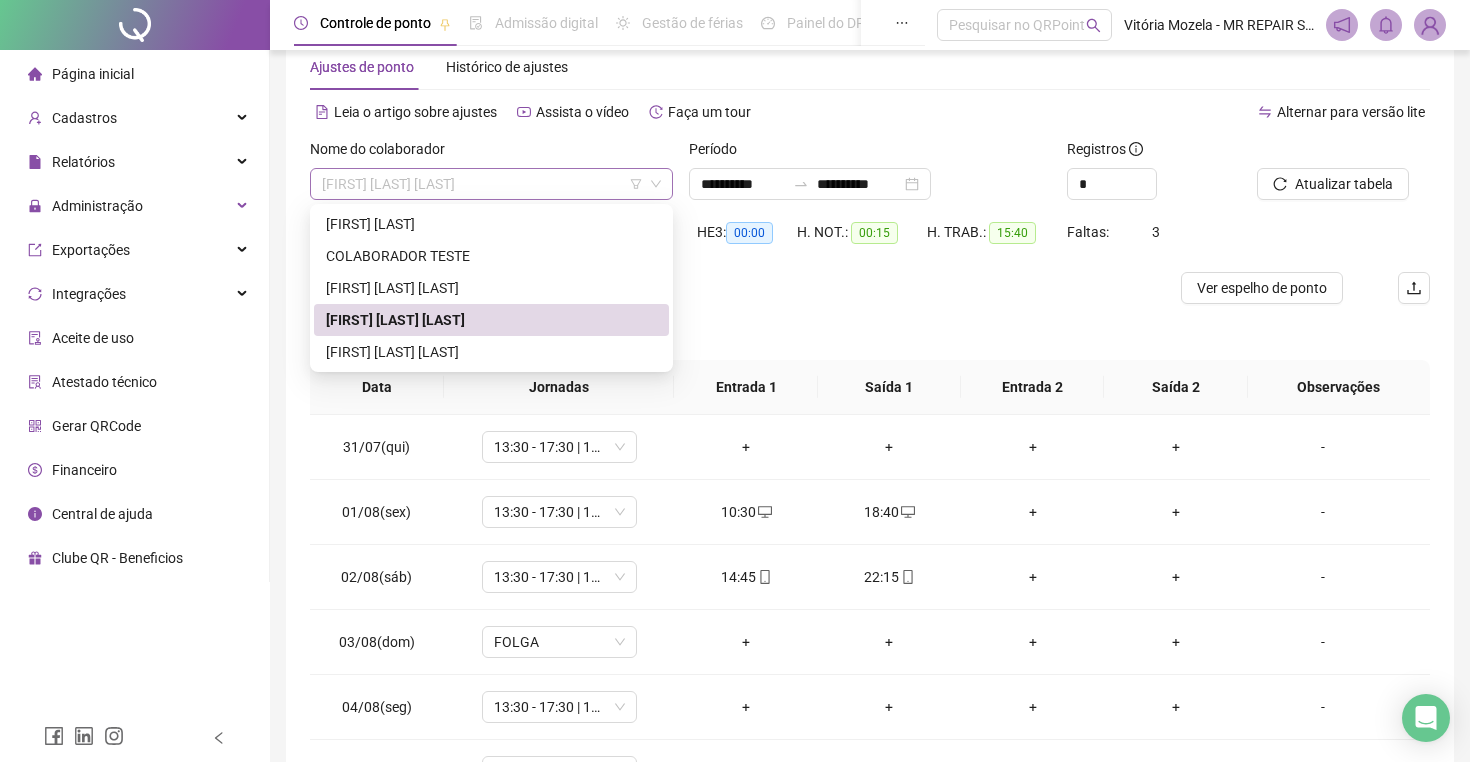 click on "[FIRST] [LAST] [LAST]" at bounding box center [491, 184] 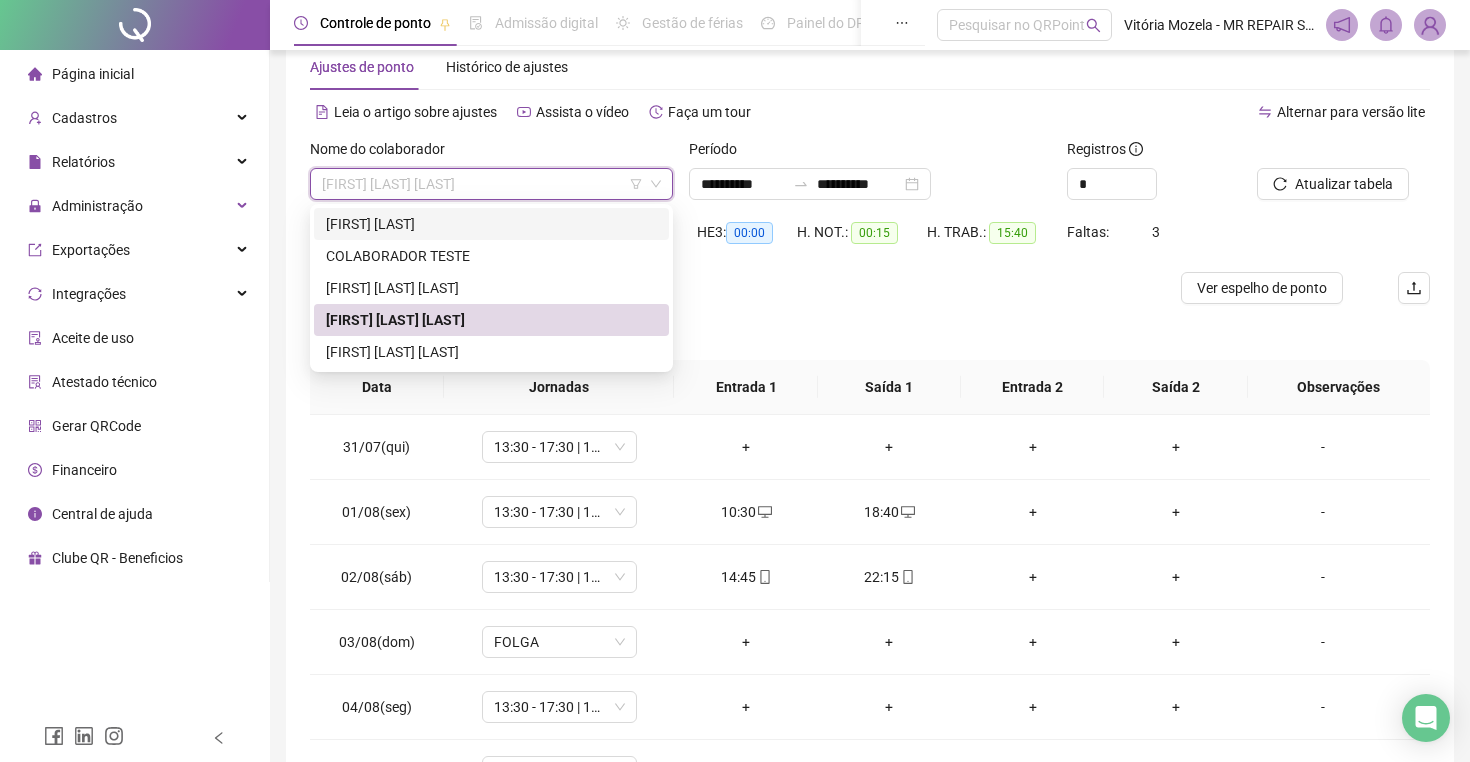 click on "[FIRST] [LAST]" at bounding box center [491, 224] 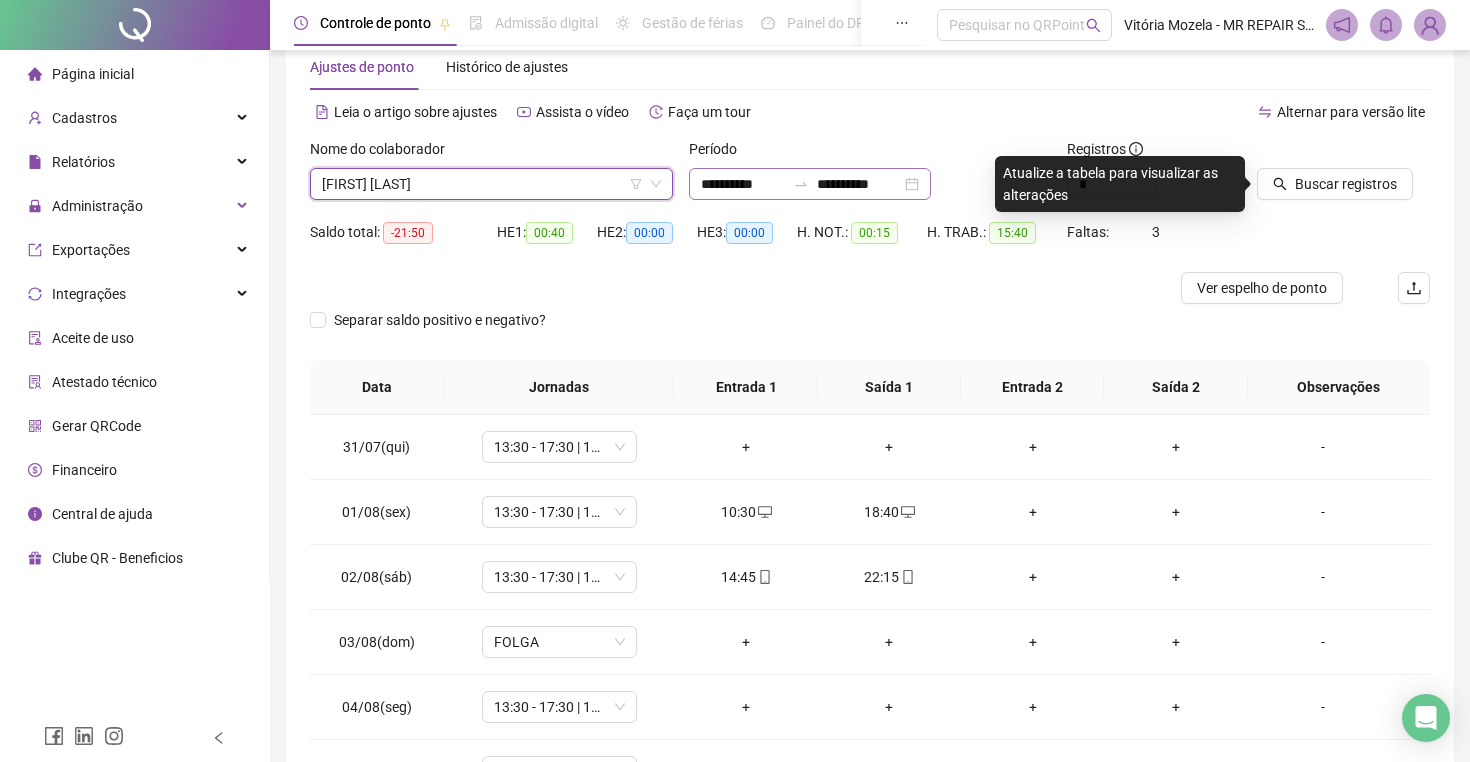 click on "**********" at bounding box center [810, 184] 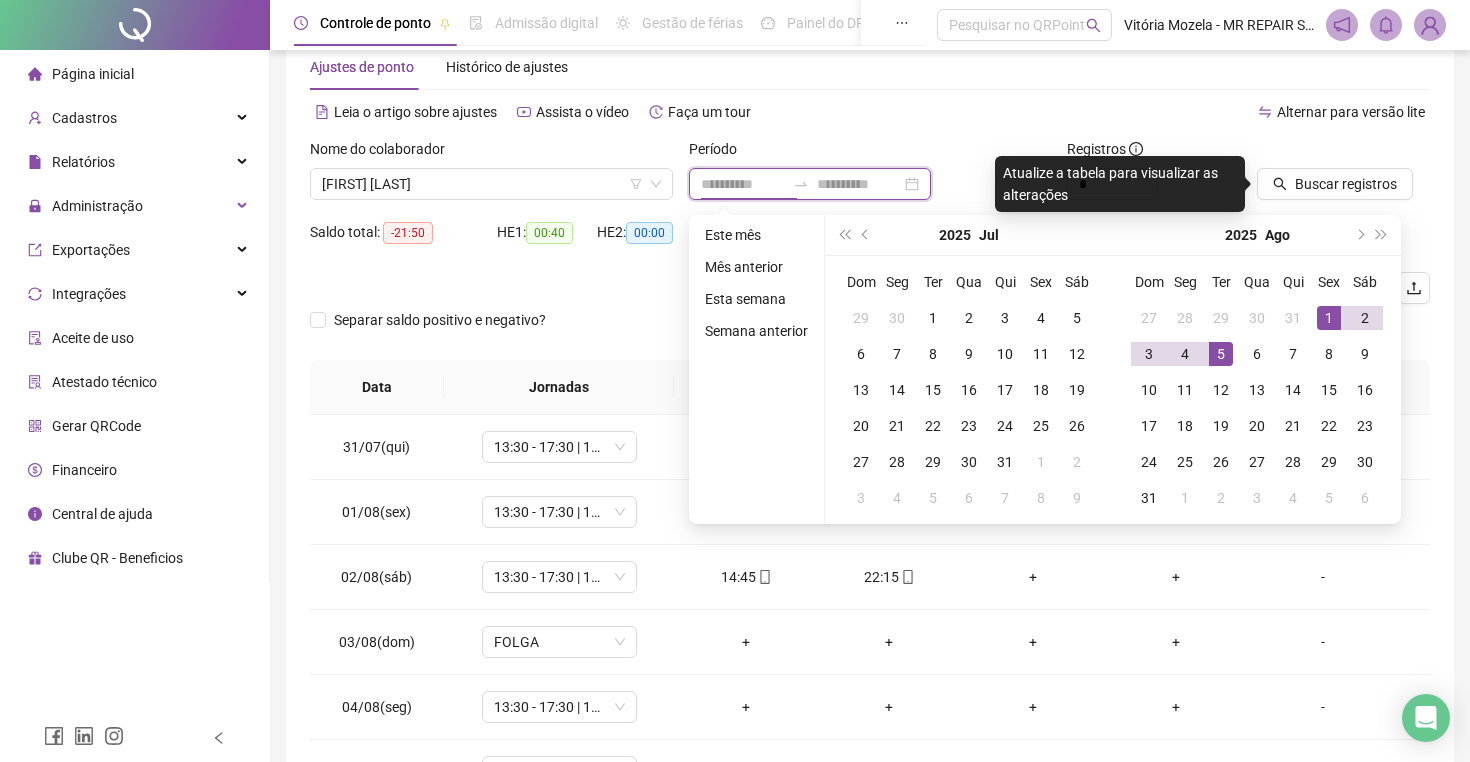 type on "**********" 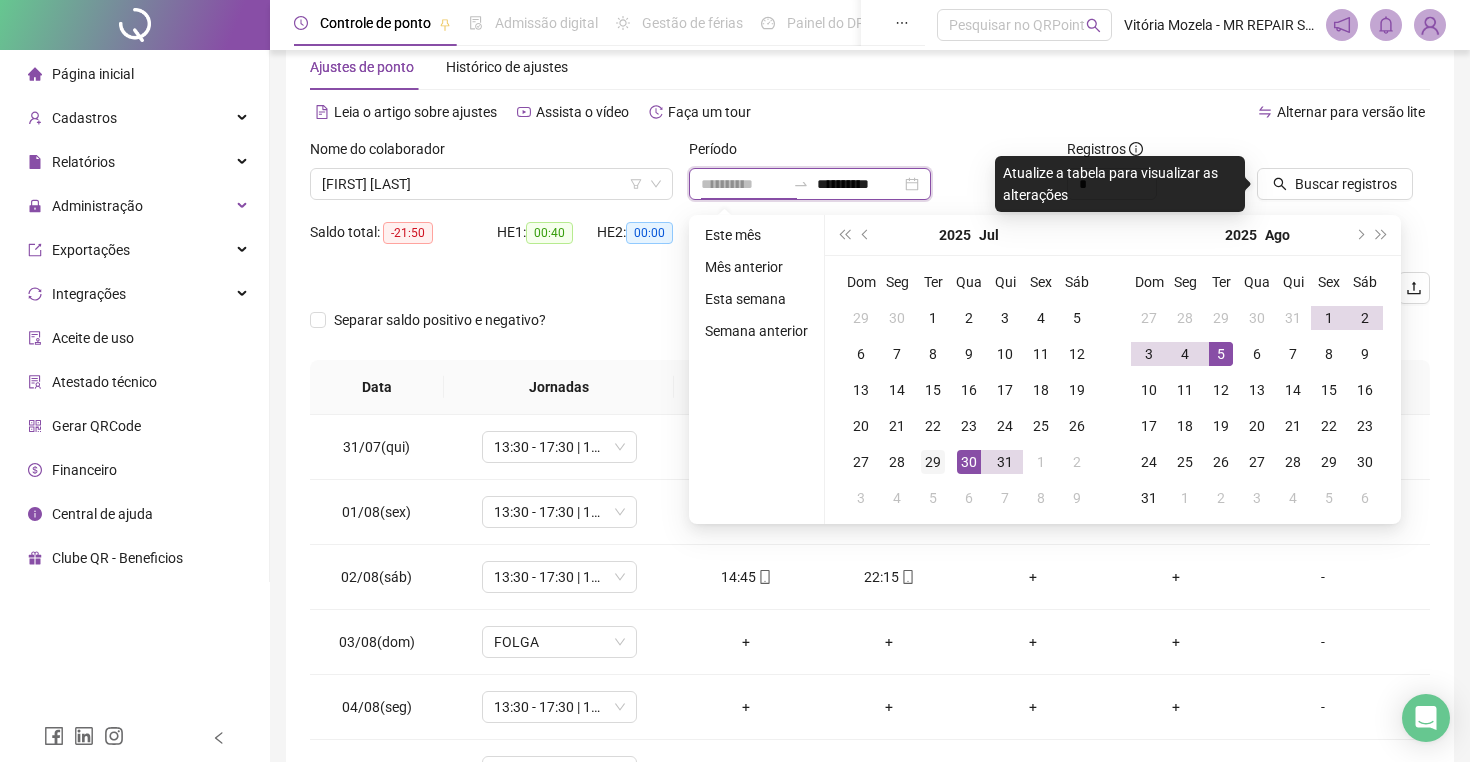 type on "**********" 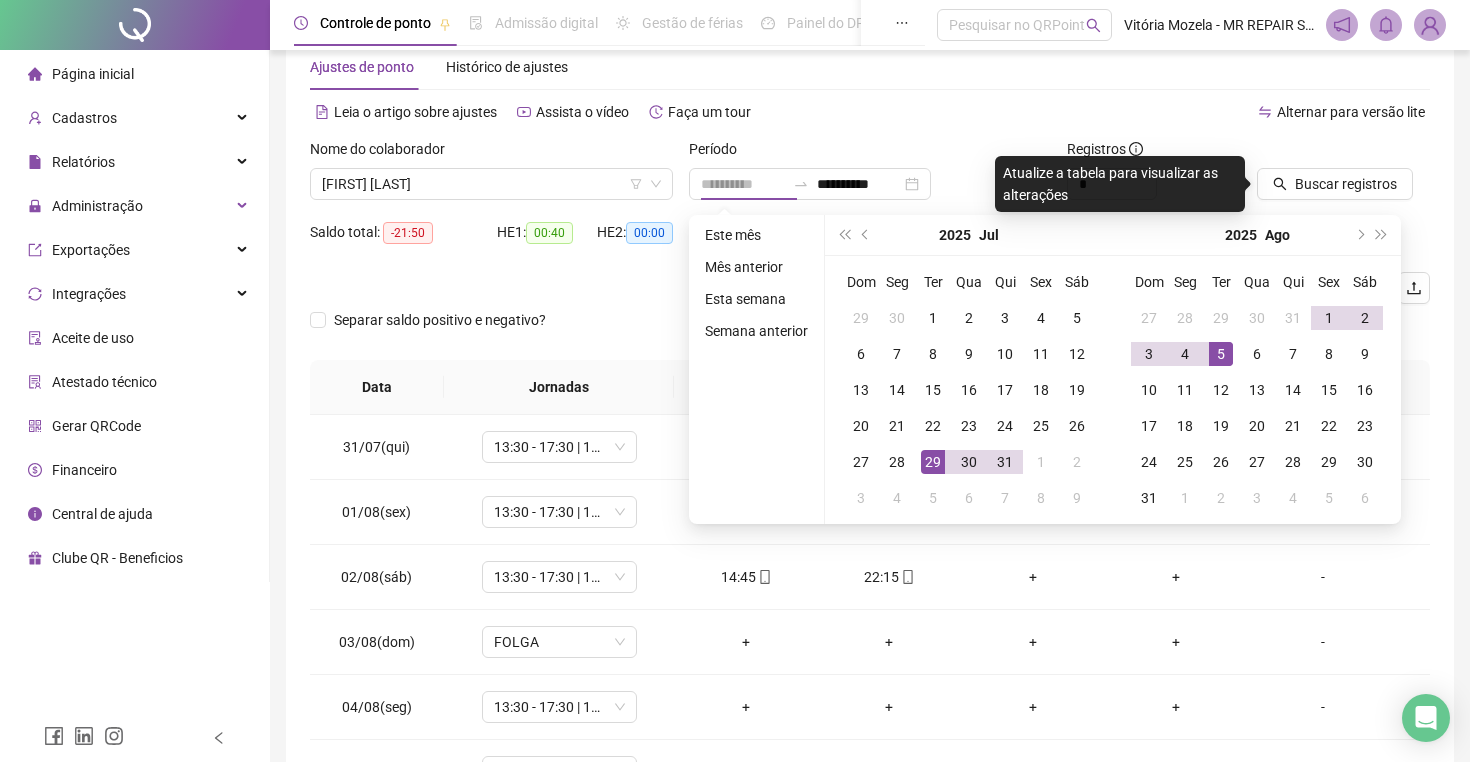 click on "29" at bounding box center [933, 462] 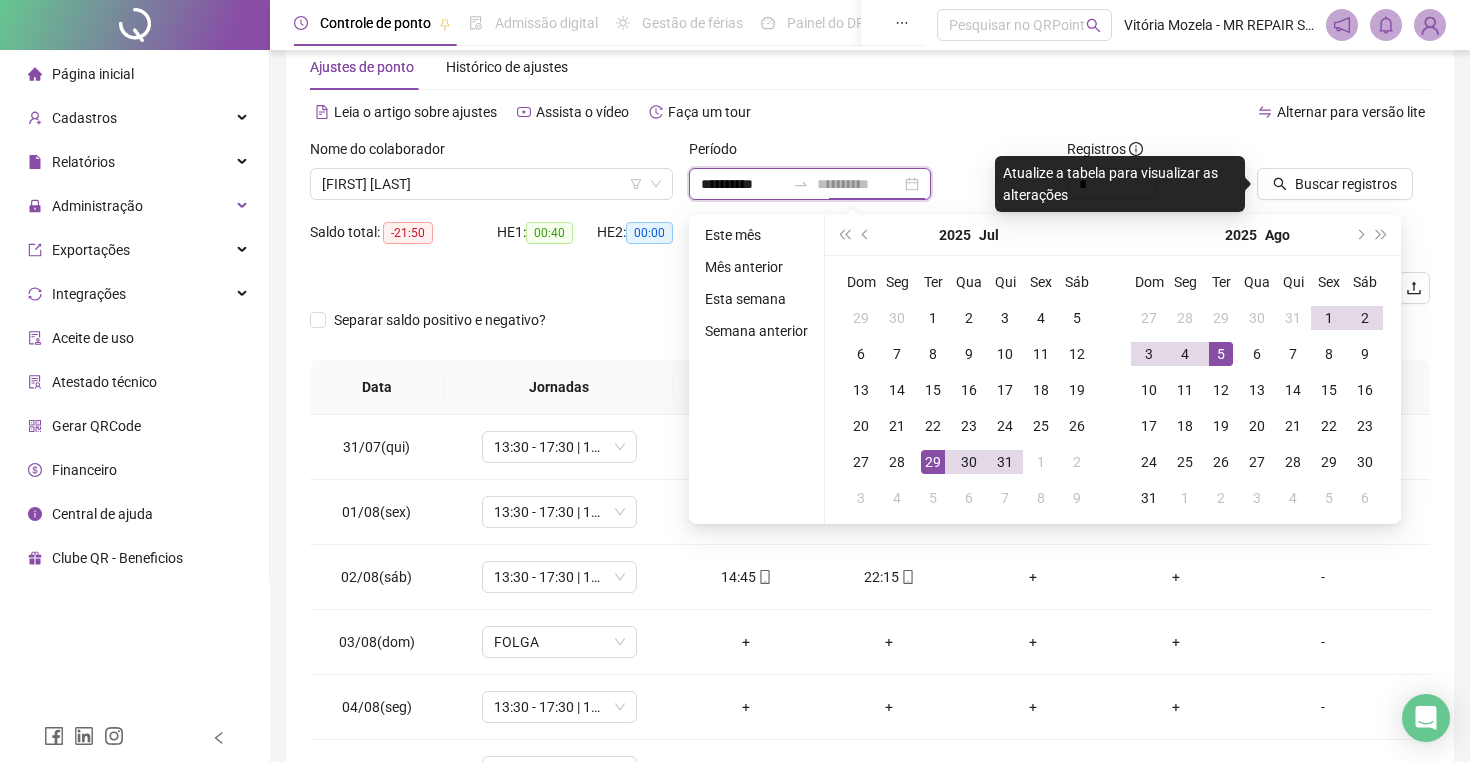 type on "**********" 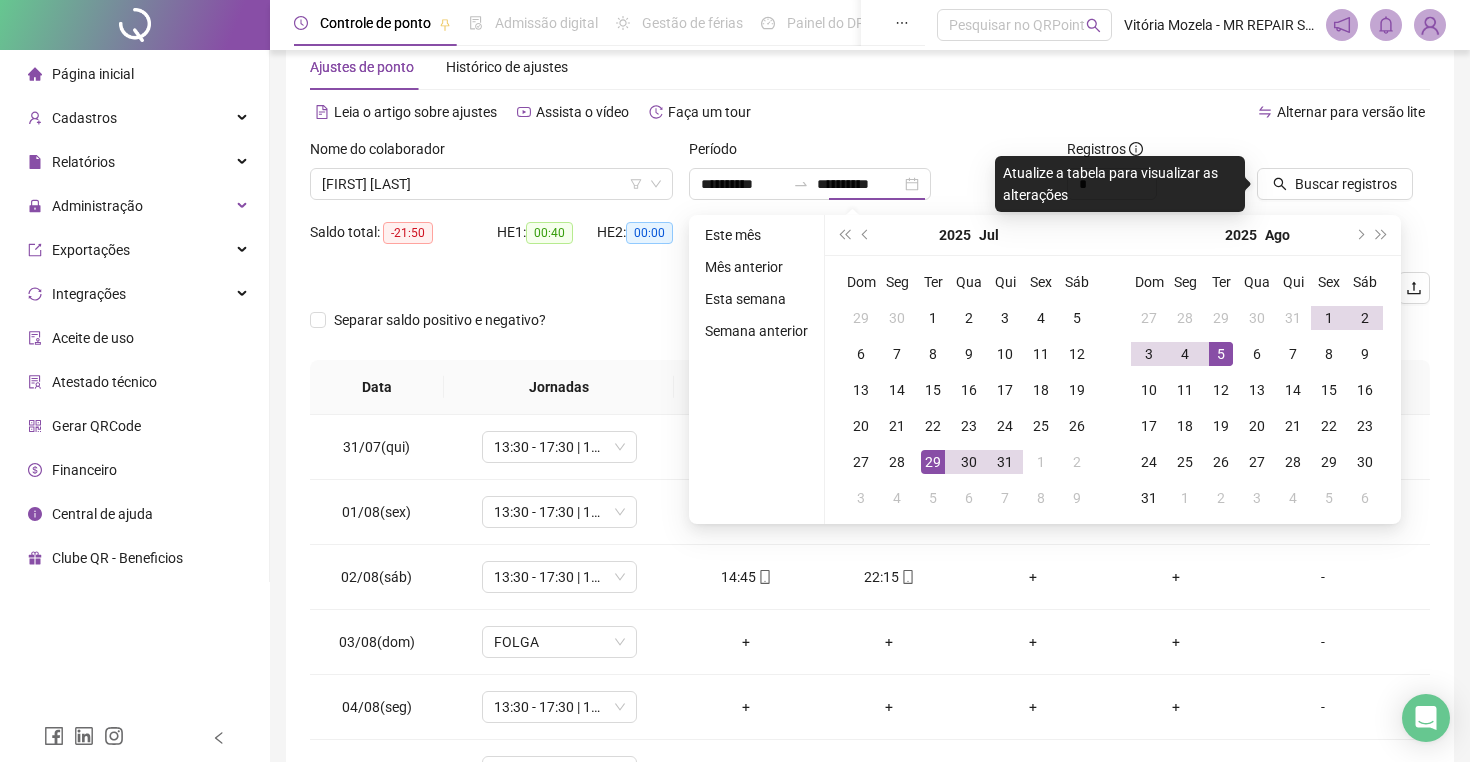 click on "Buscar registros" at bounding box center [1343, 177] 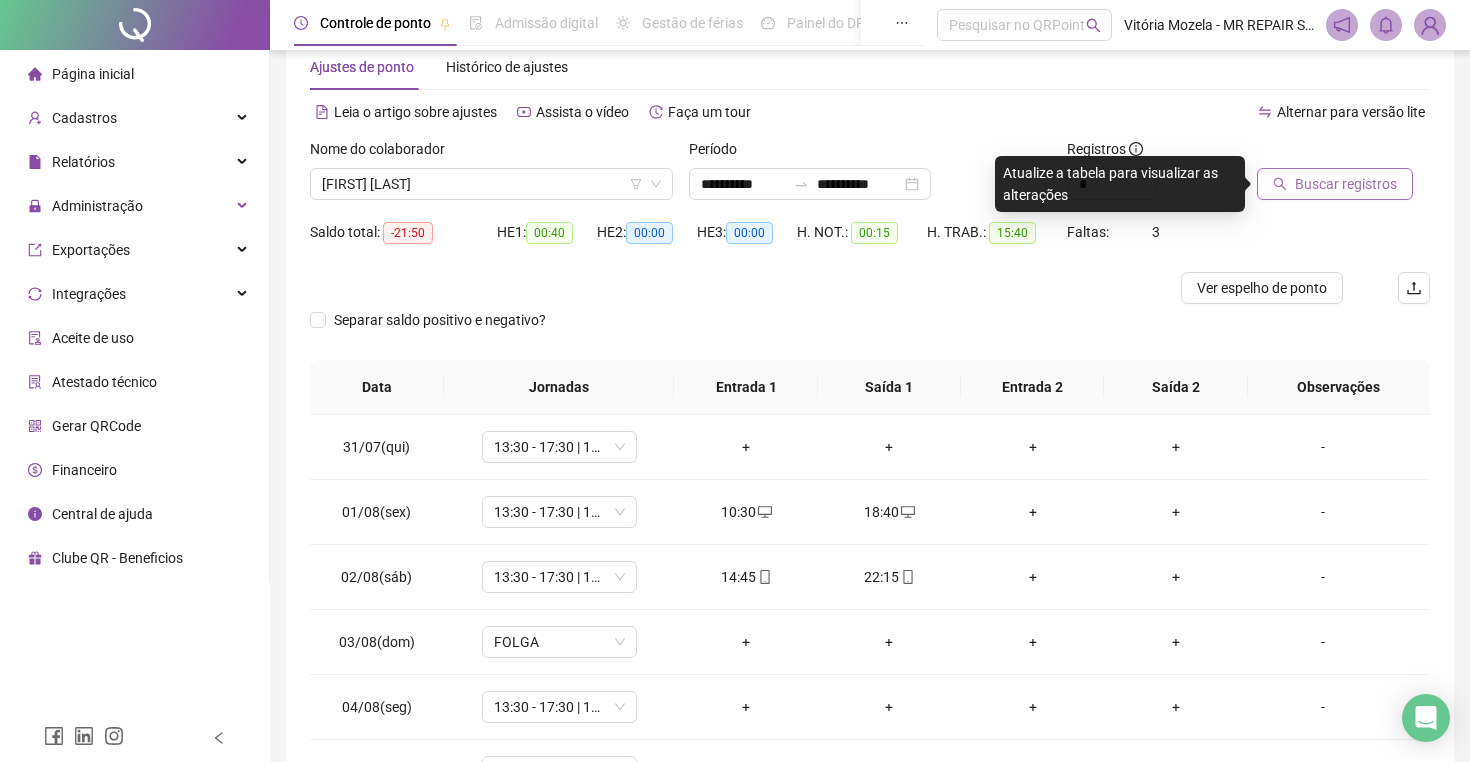 click on "Buscar registros" at bounding box center [1346, 184] 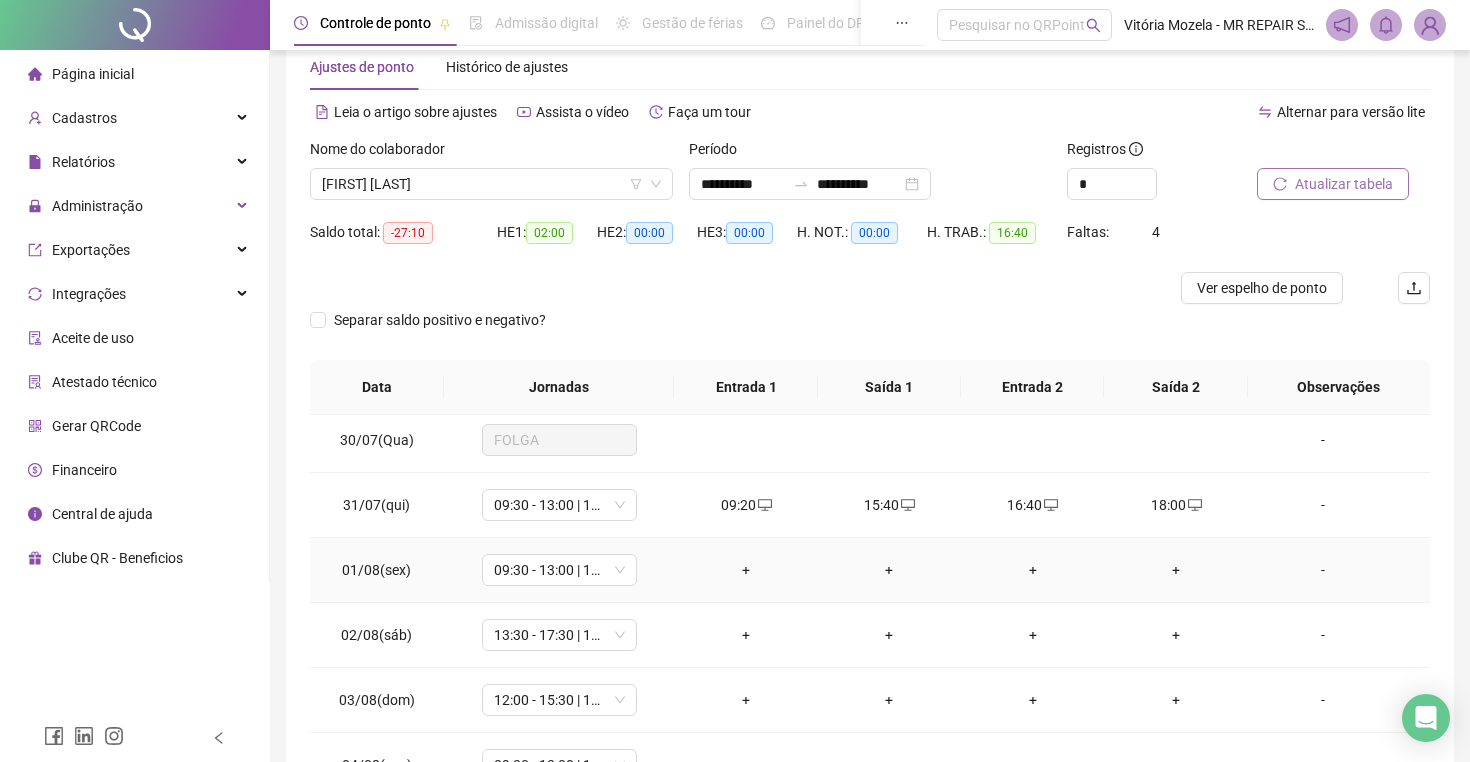 scroll, scrollTop: 93, scrollLeft: 0, axis: vertical 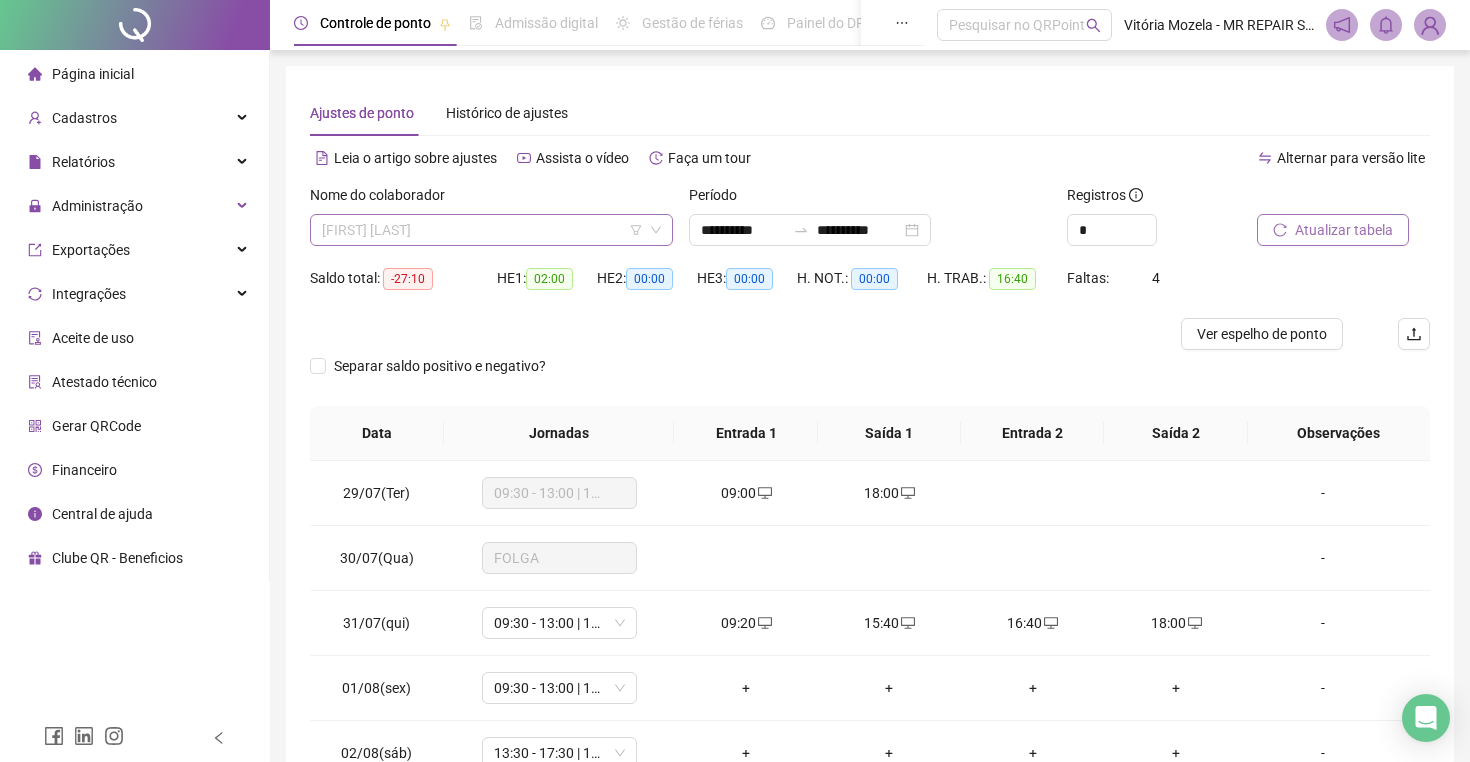 click on "[FIRST] [LAST]" at bounding box center (491, 230) 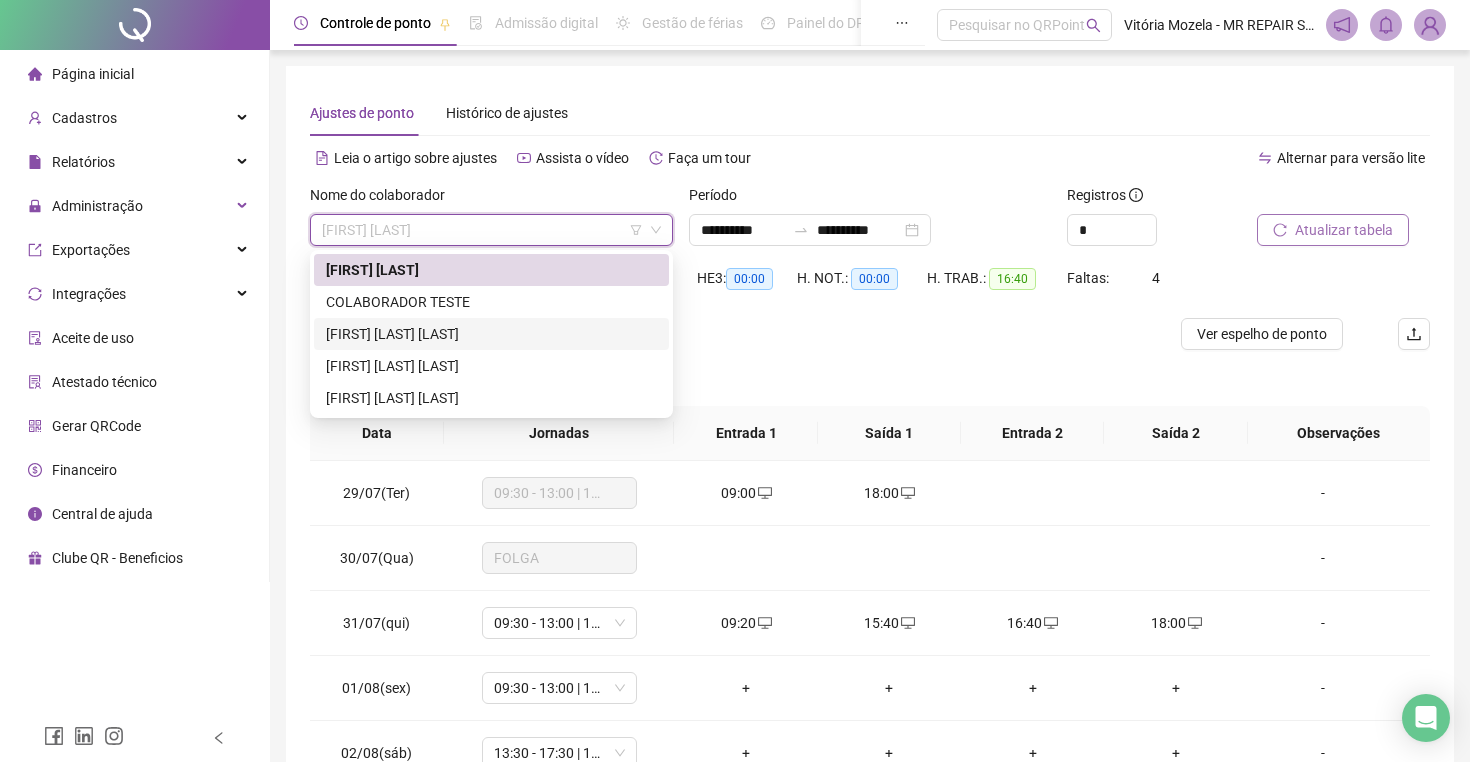 click on "[FIRST] [LAST] [LAST]" at bounding box center [491, 334] 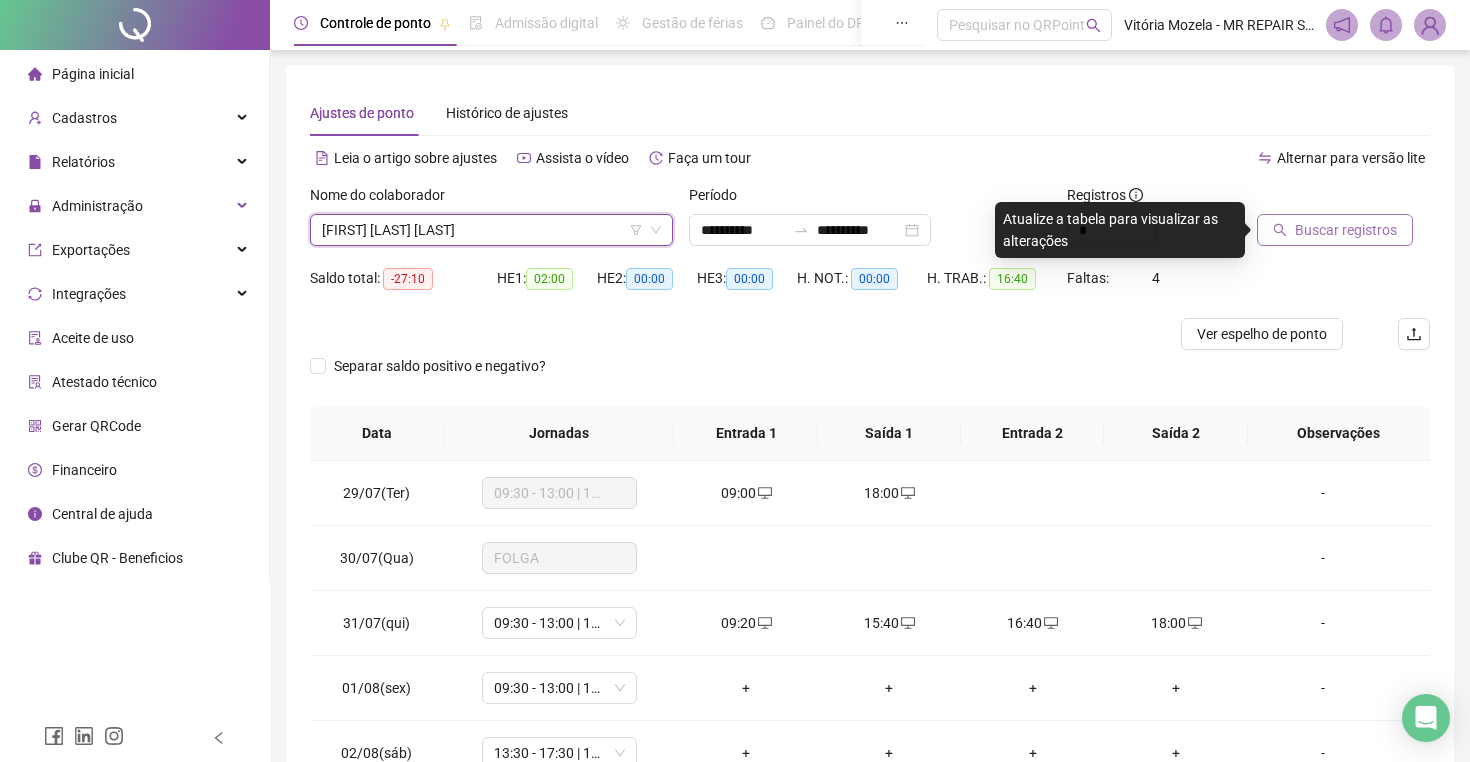 click on "Buscar registros" at bounding box center (1343, 223) 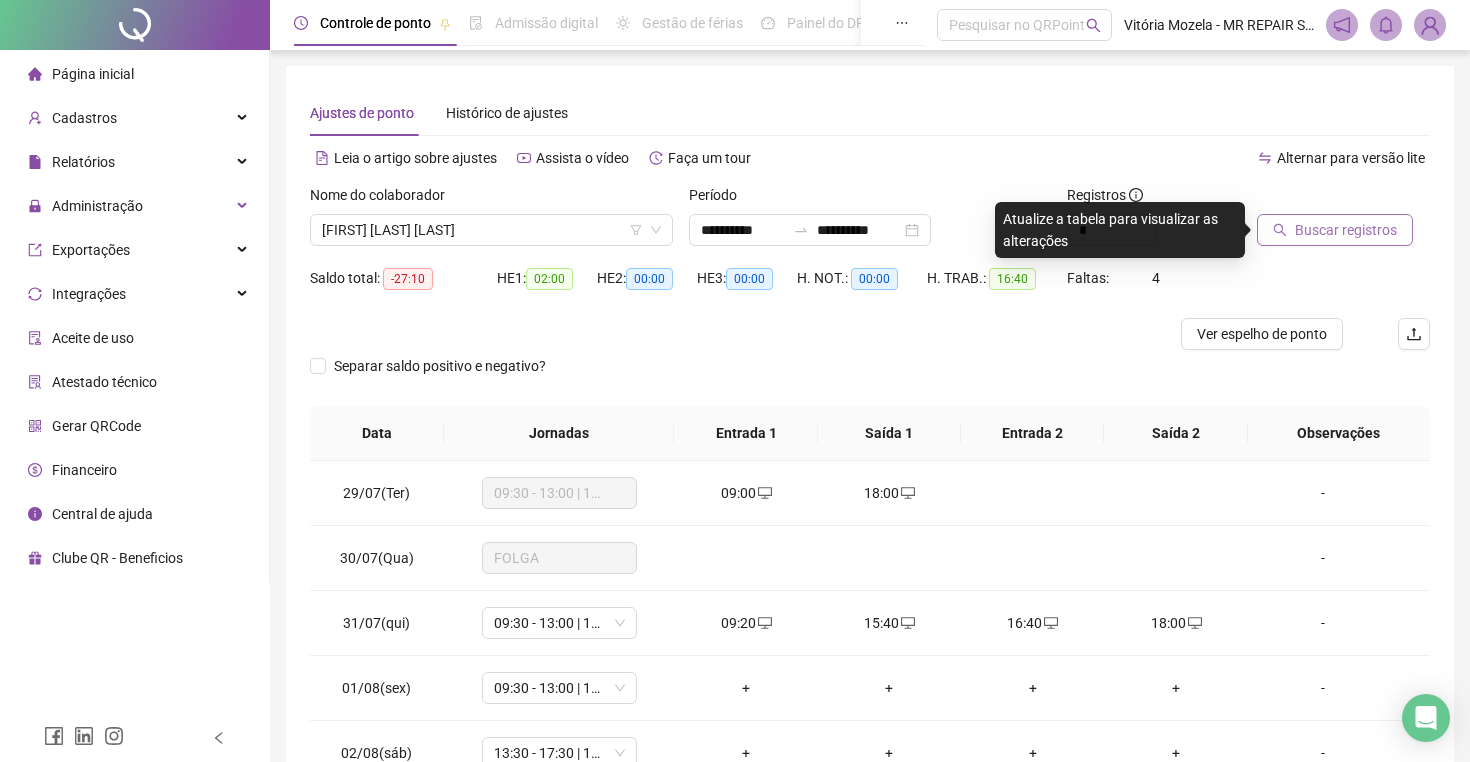 click on "Buscar registros" at bounding box center (1346, 230) 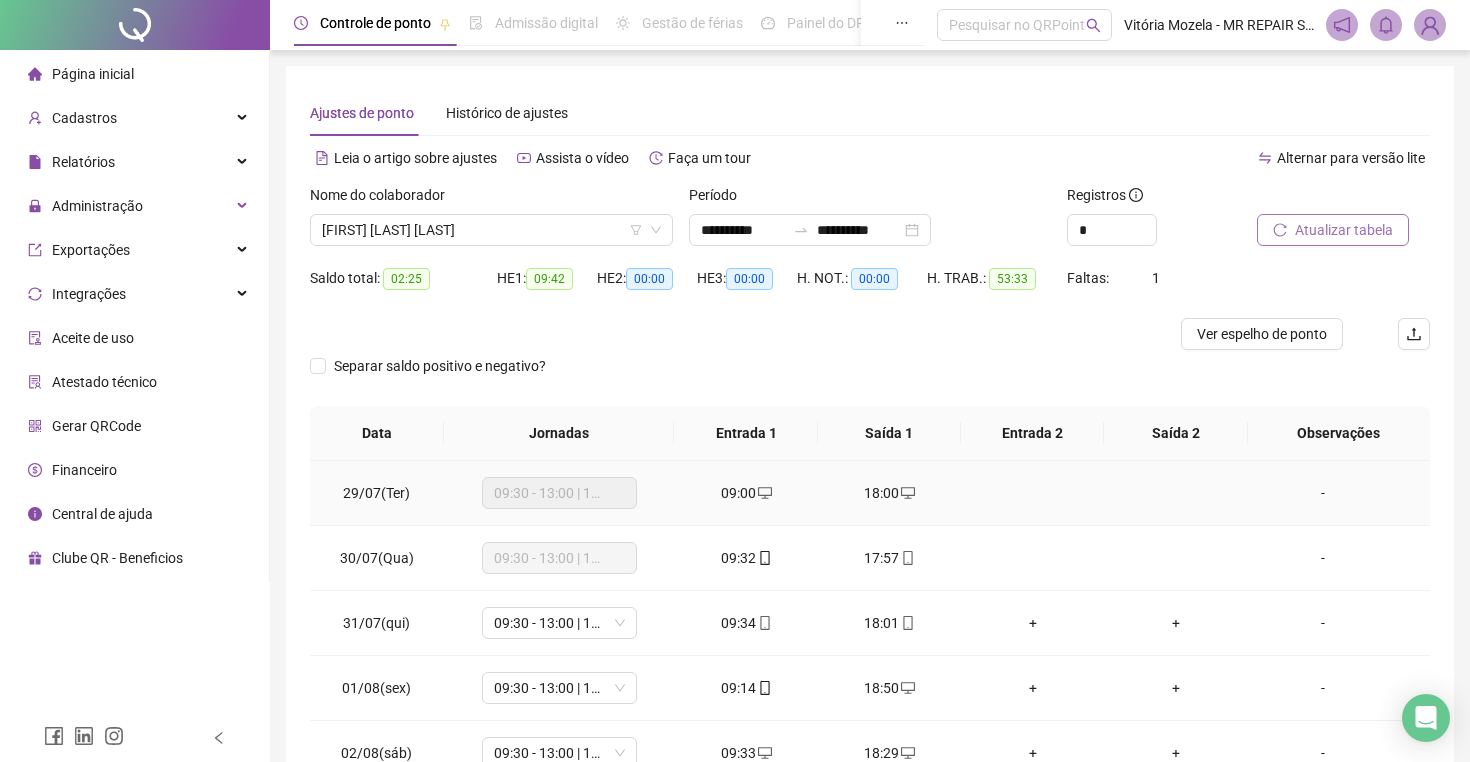 scroll, scrollTop: 93, scrollLeft: 0, axis: vertical 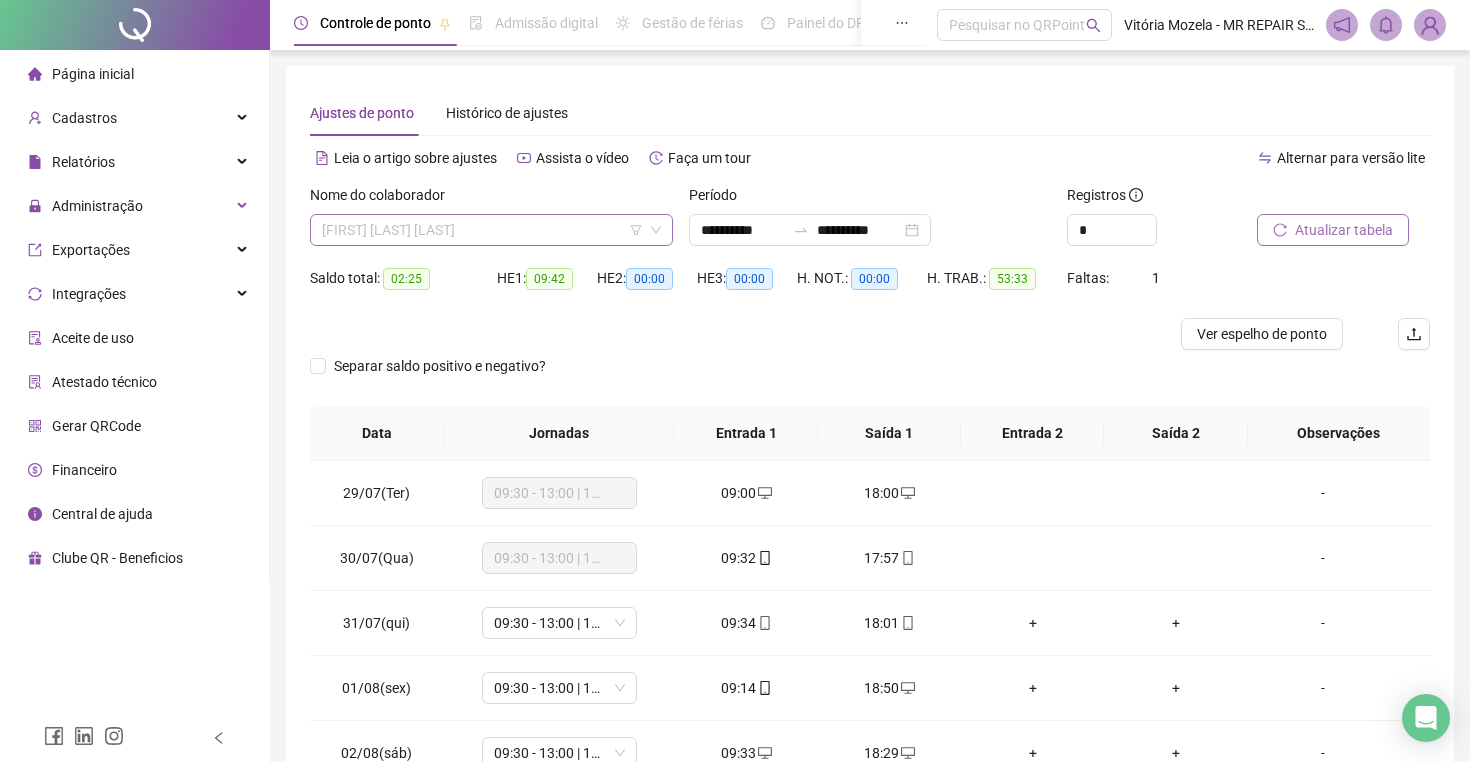 click on "[FIRST] [LAST] [LAST]" at bounding box center [491, 230] 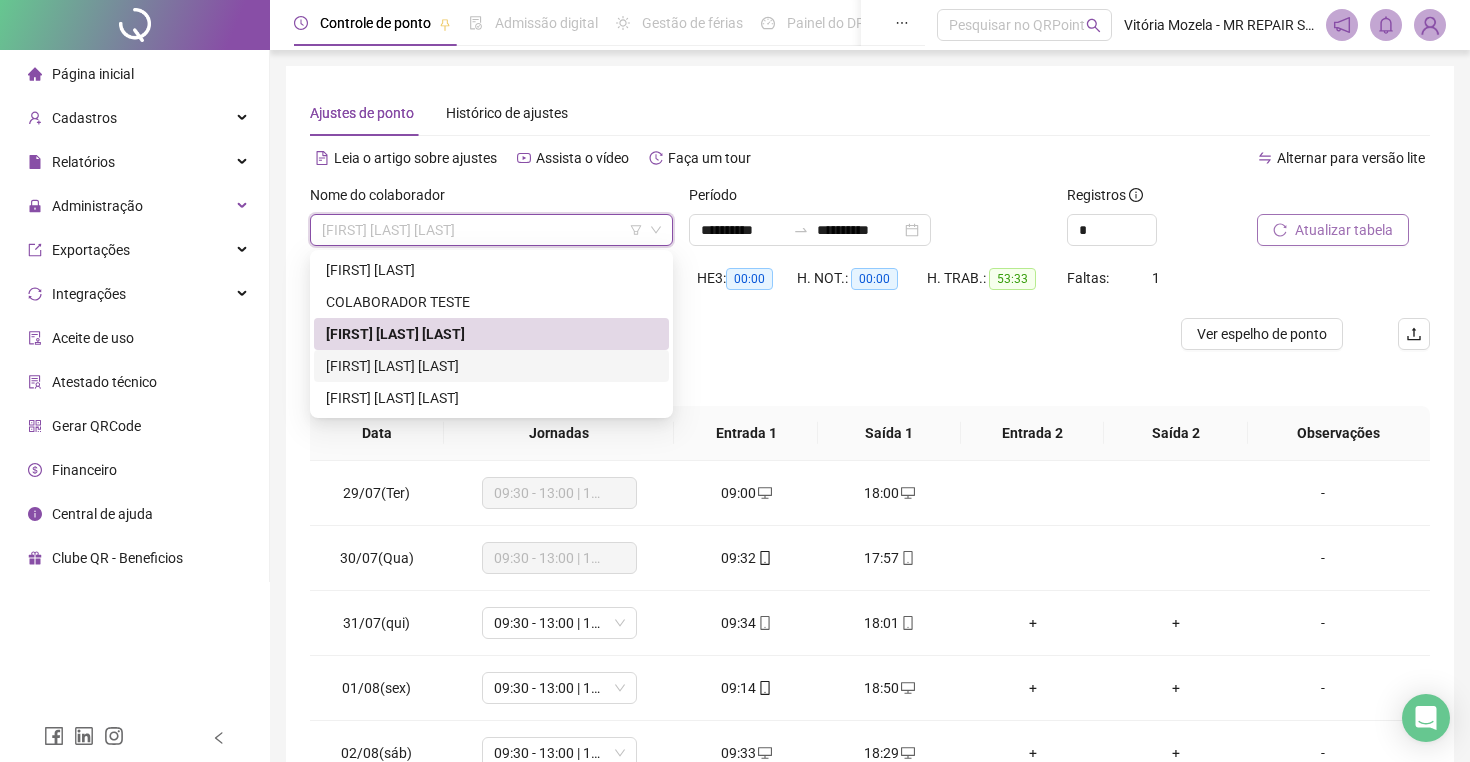 click on "[FIRST] [LAST] [LAST]" at bounding box center [491, 366] 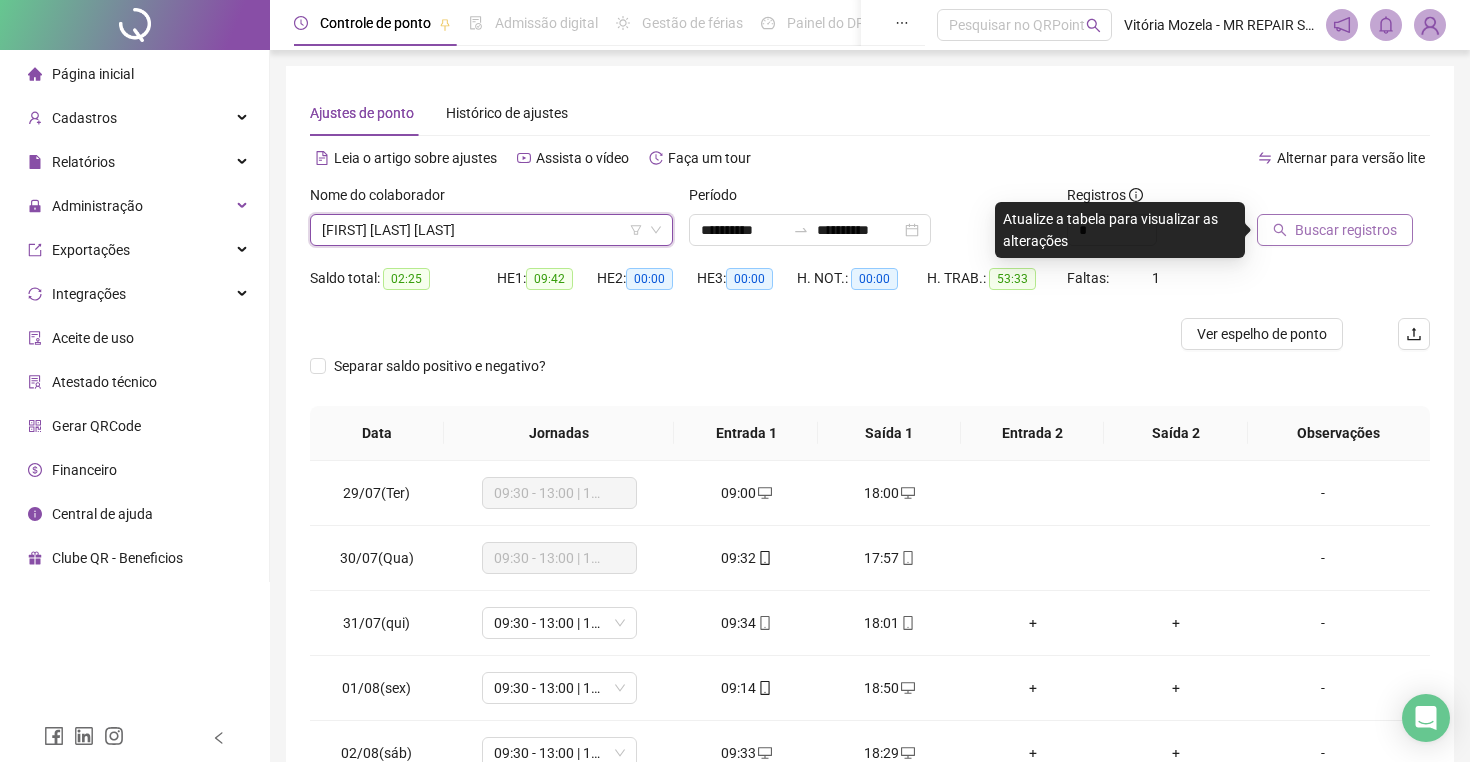 click on "Buscar registros" at bounding box center (1346, 230) 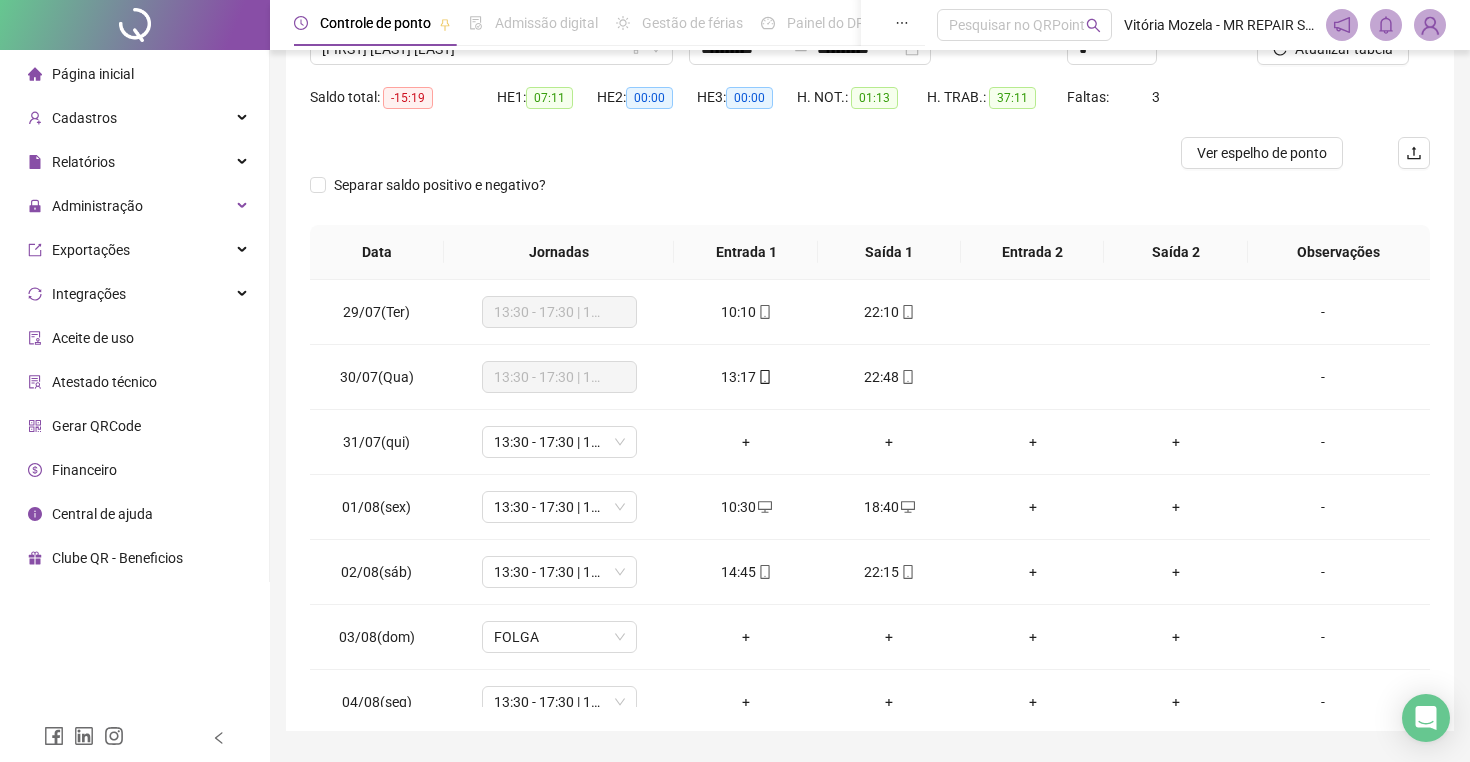 scroll, scrollTop: 186, scrollLeft: 0, axis: vertical 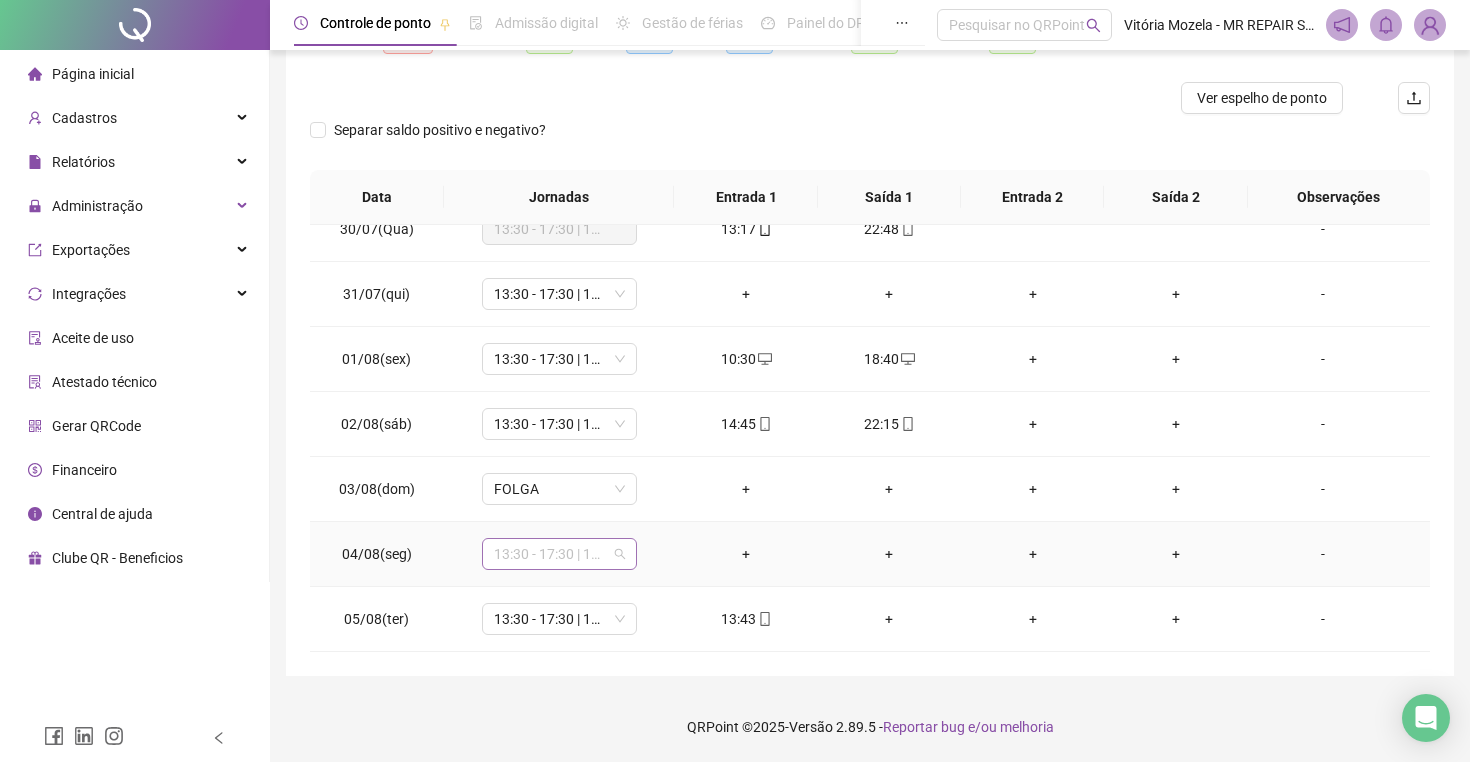 click on "13:30 - 17:30 | 18:30 - 22:00" at bounding box center [559, 554] 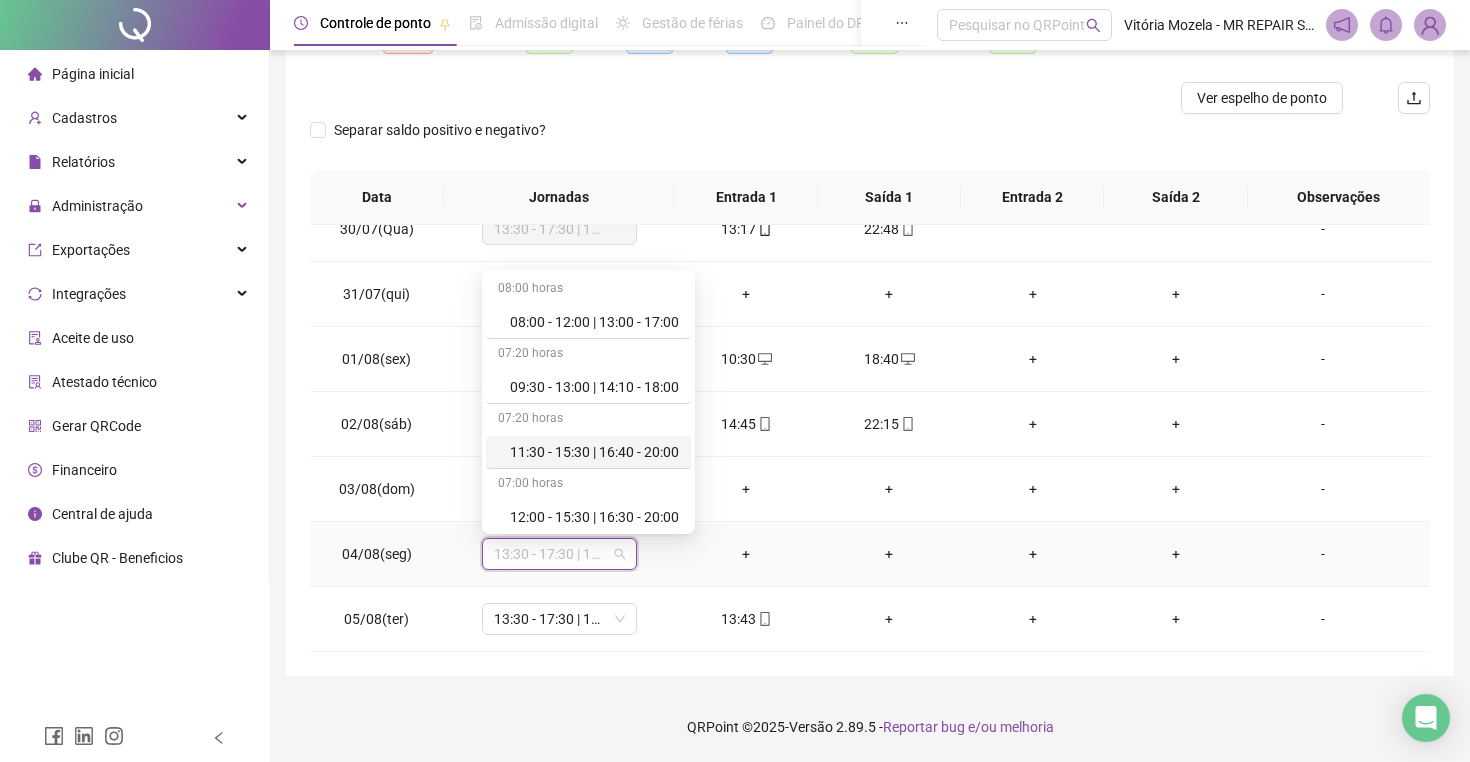 scroll, scrollTop: 394, scrollLeft: 0, axis: vertical 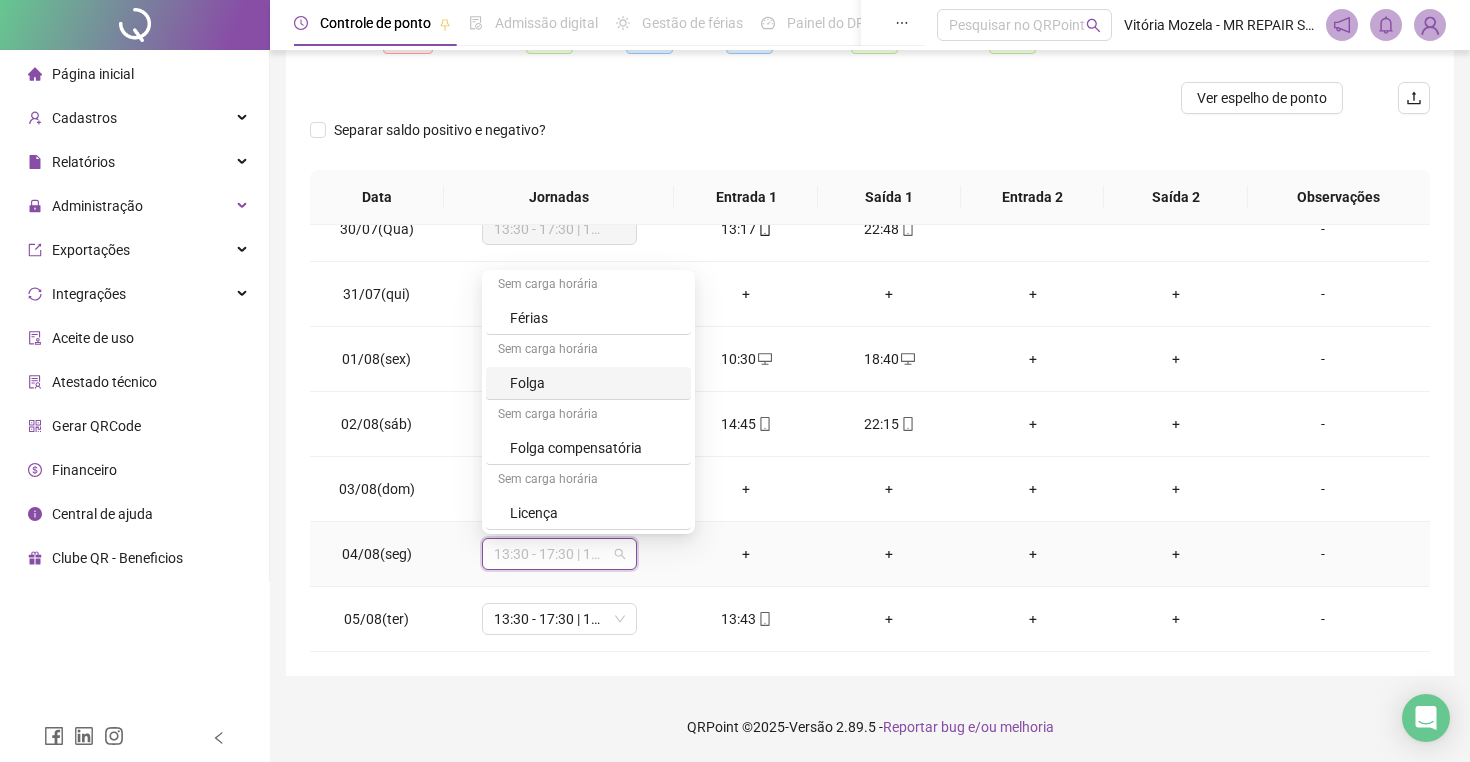 click on "Folga" at bounding box center [594, 383] 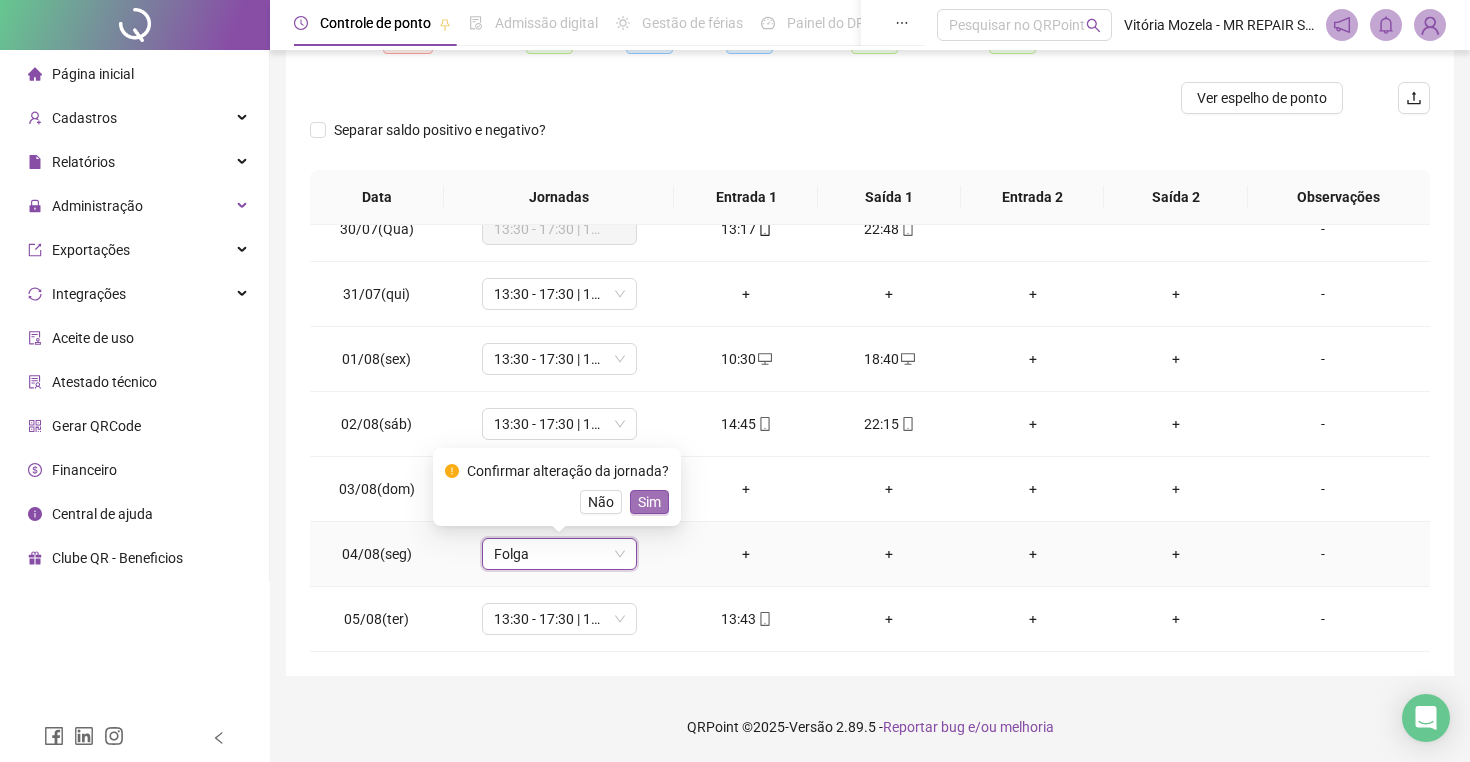 click on "Sim" at bounding box center (649, 502) 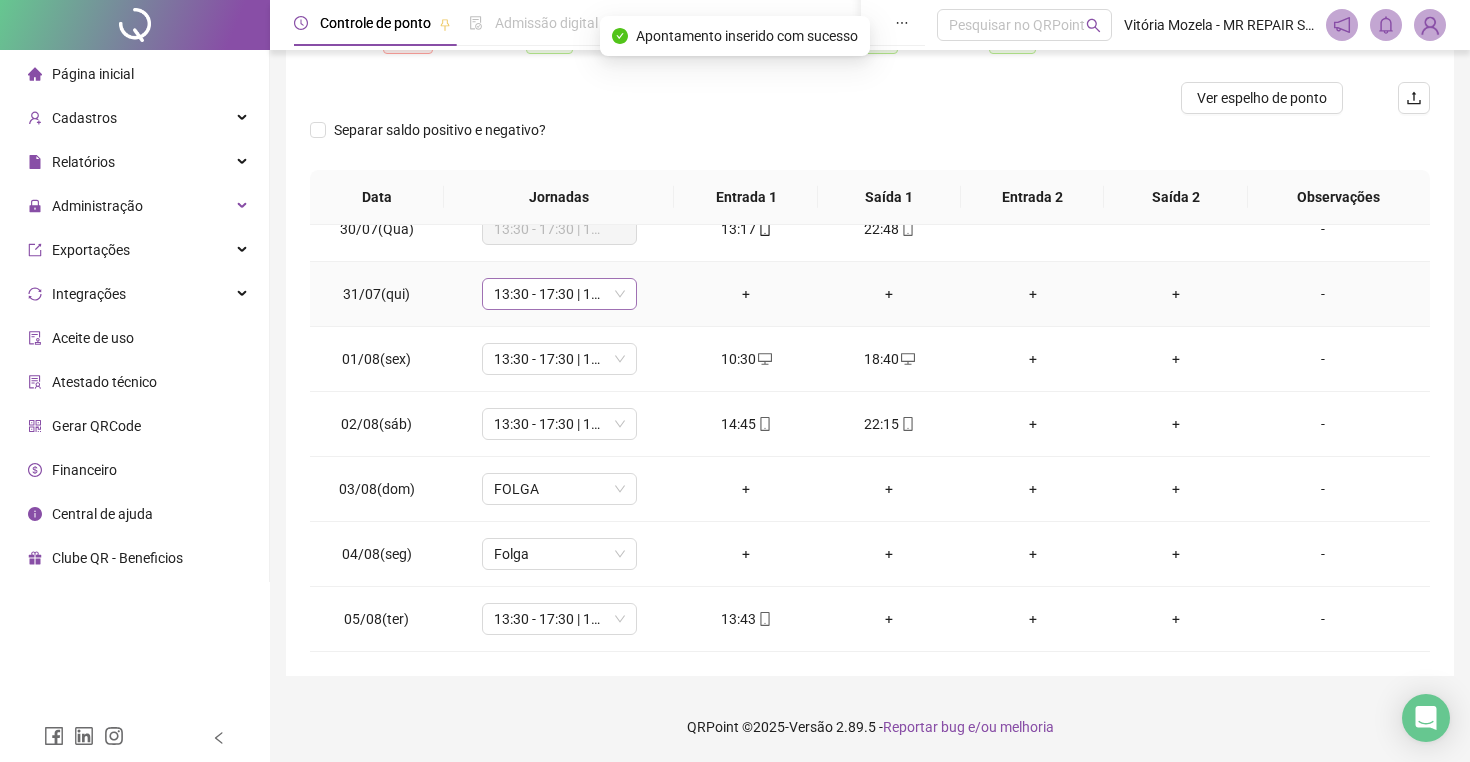 scroll, scrollTop: 0, scrollLeft: 0, axis: both 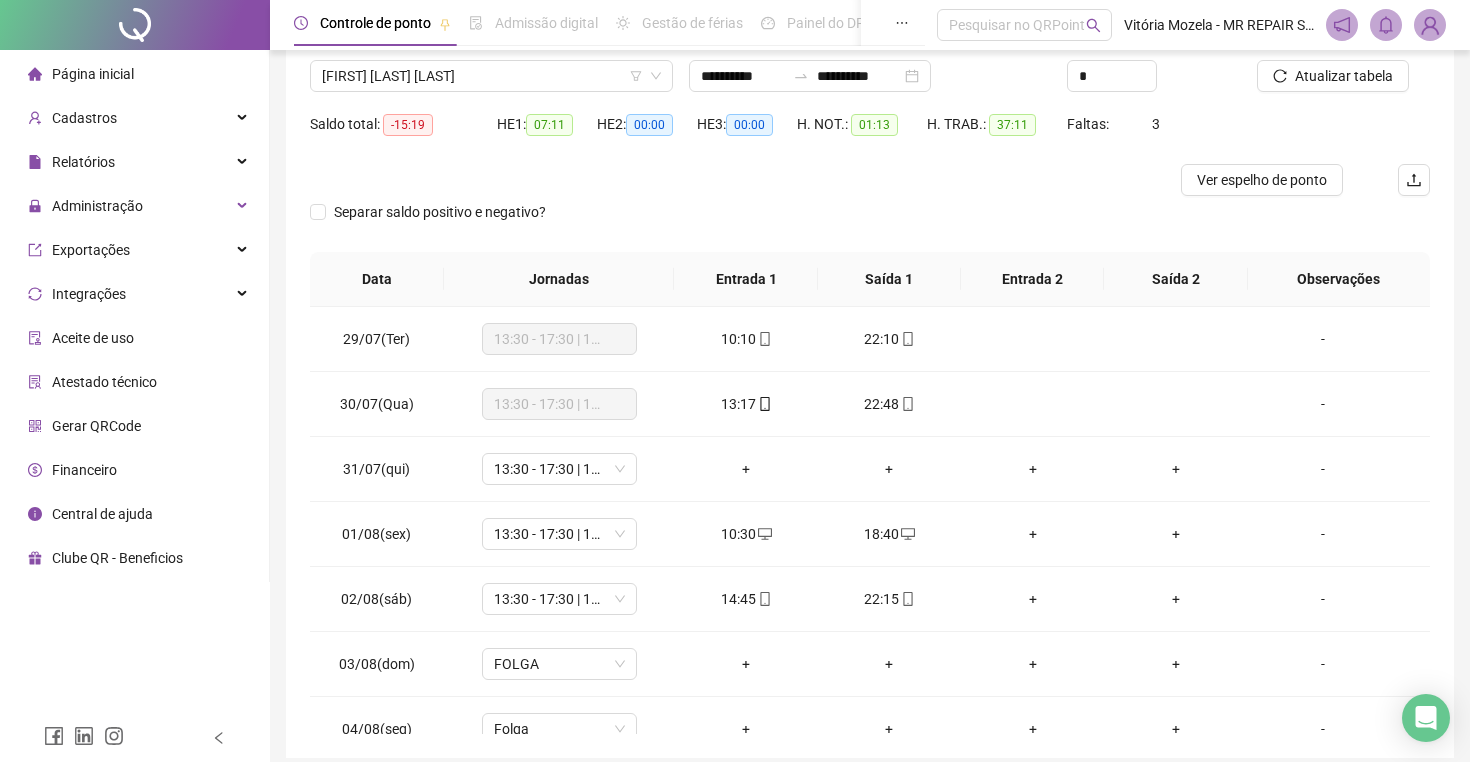 click on "Separar saldo positivo e negativo?" at bounding box center [870, 224] 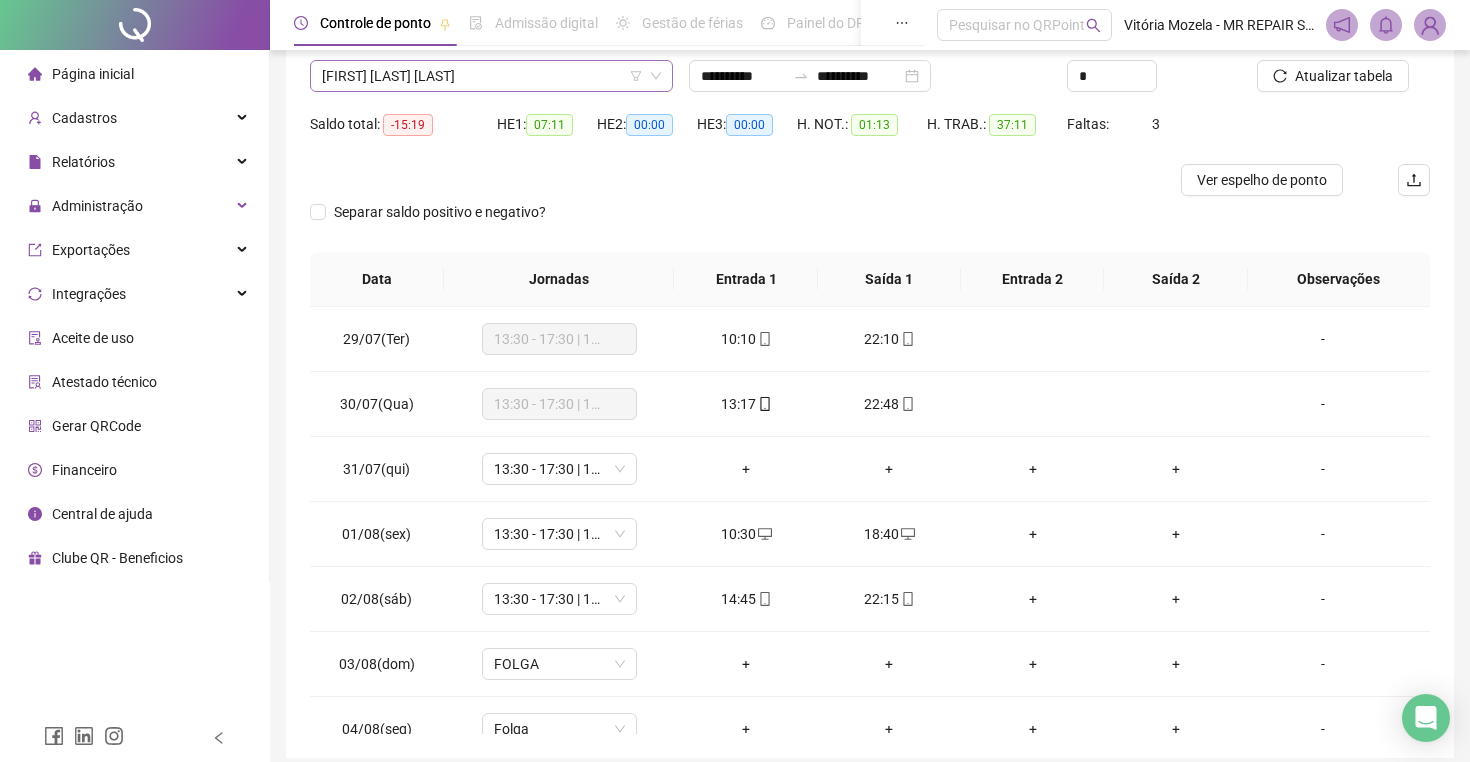 click on "[FIRST] [LAST] [LAST]" at bounding box center [491, 76] 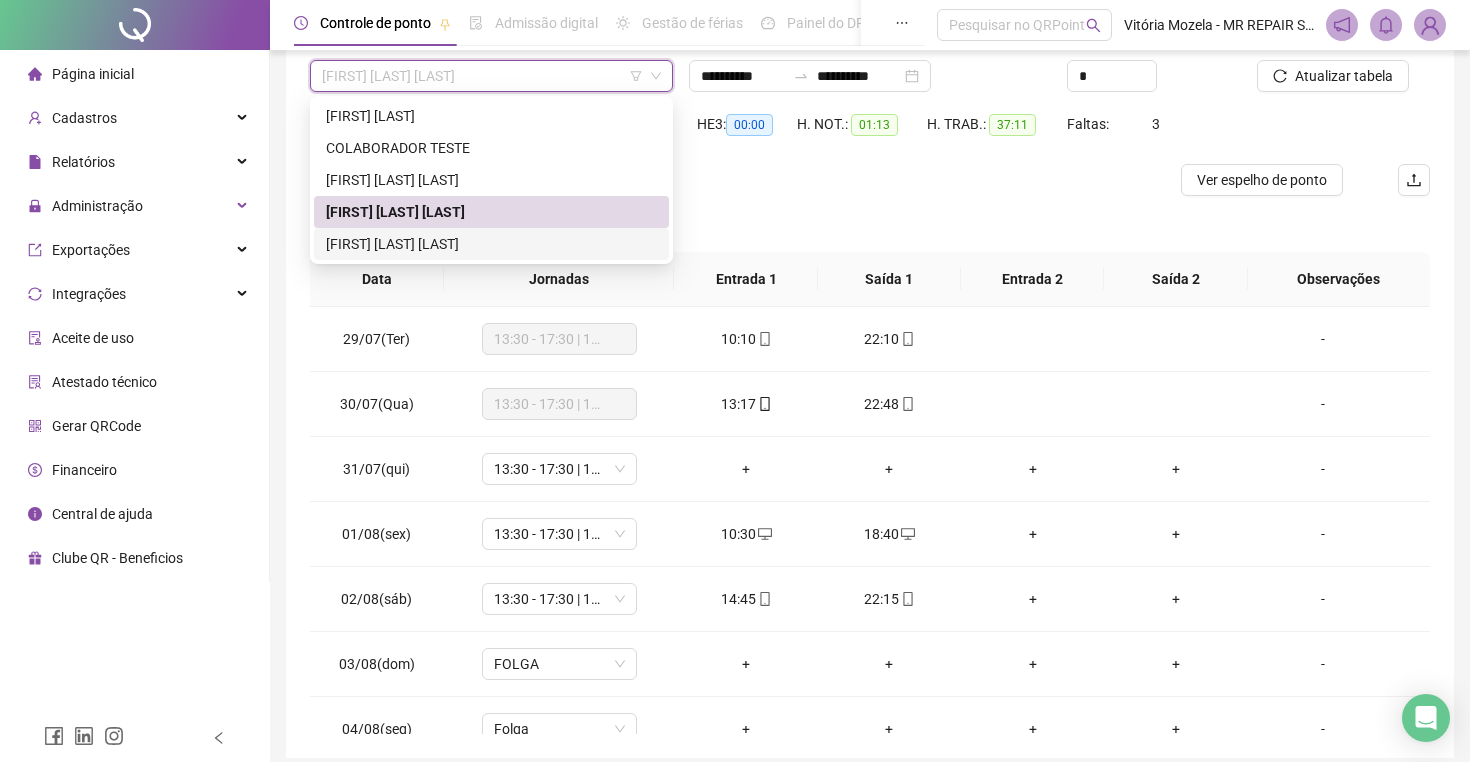 click on "[FIRST] [LAST] [LAST]" at bounding box center [491, 244] 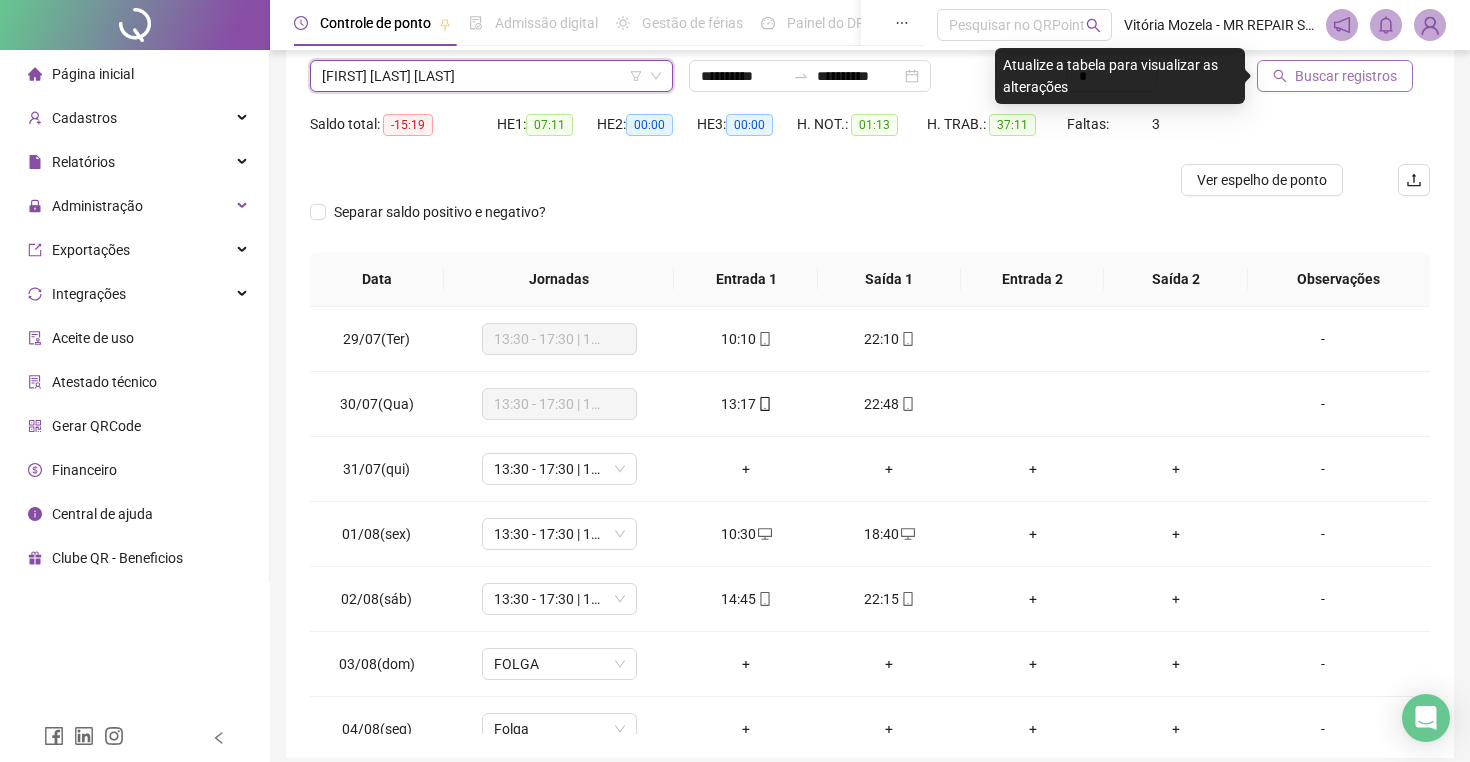 click on "Buscar registros" at bounding box center (1346, 76) 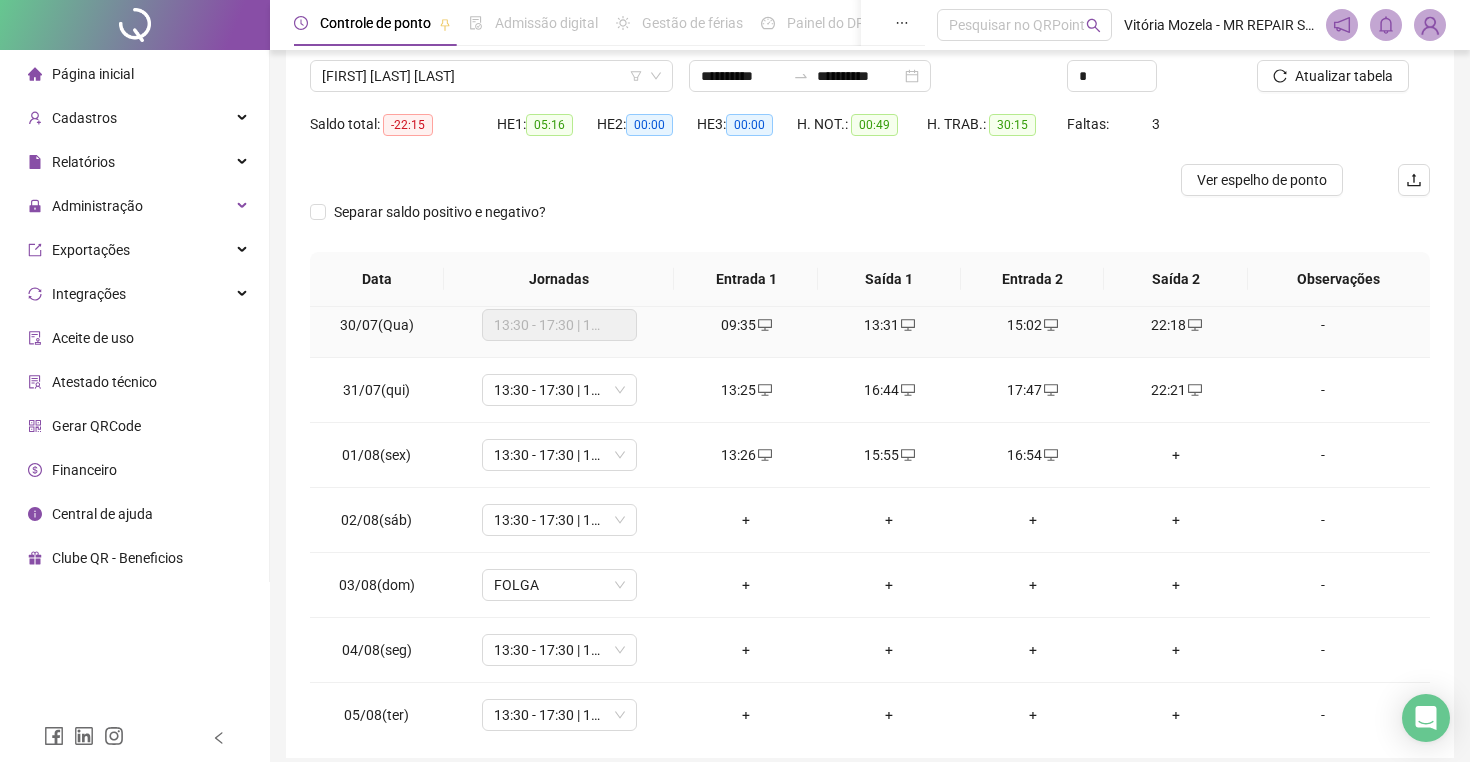 scroll, scrollTop: 93, scrollLeft: 0, axis: vertical 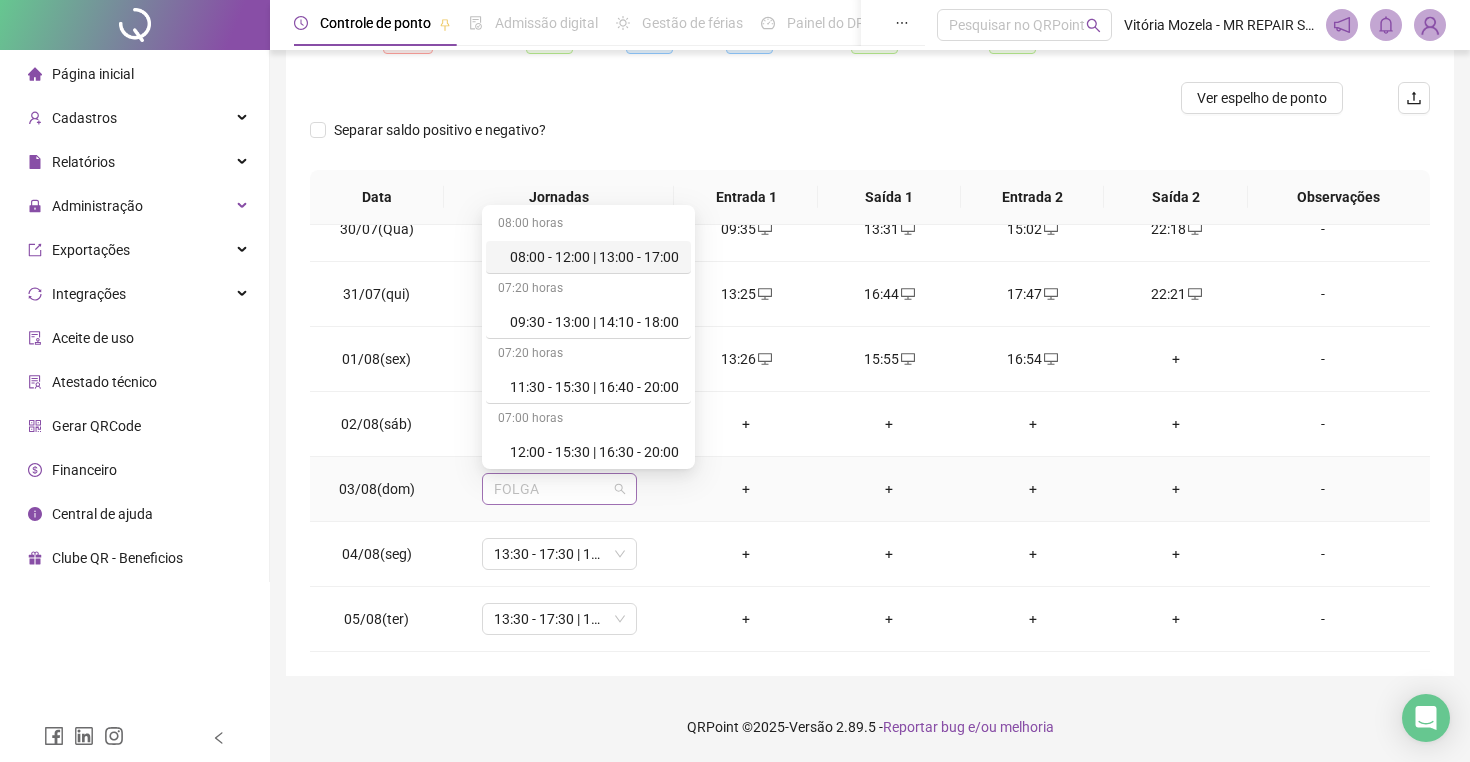 click on "FOLGA" at bounding box center [559, 489] 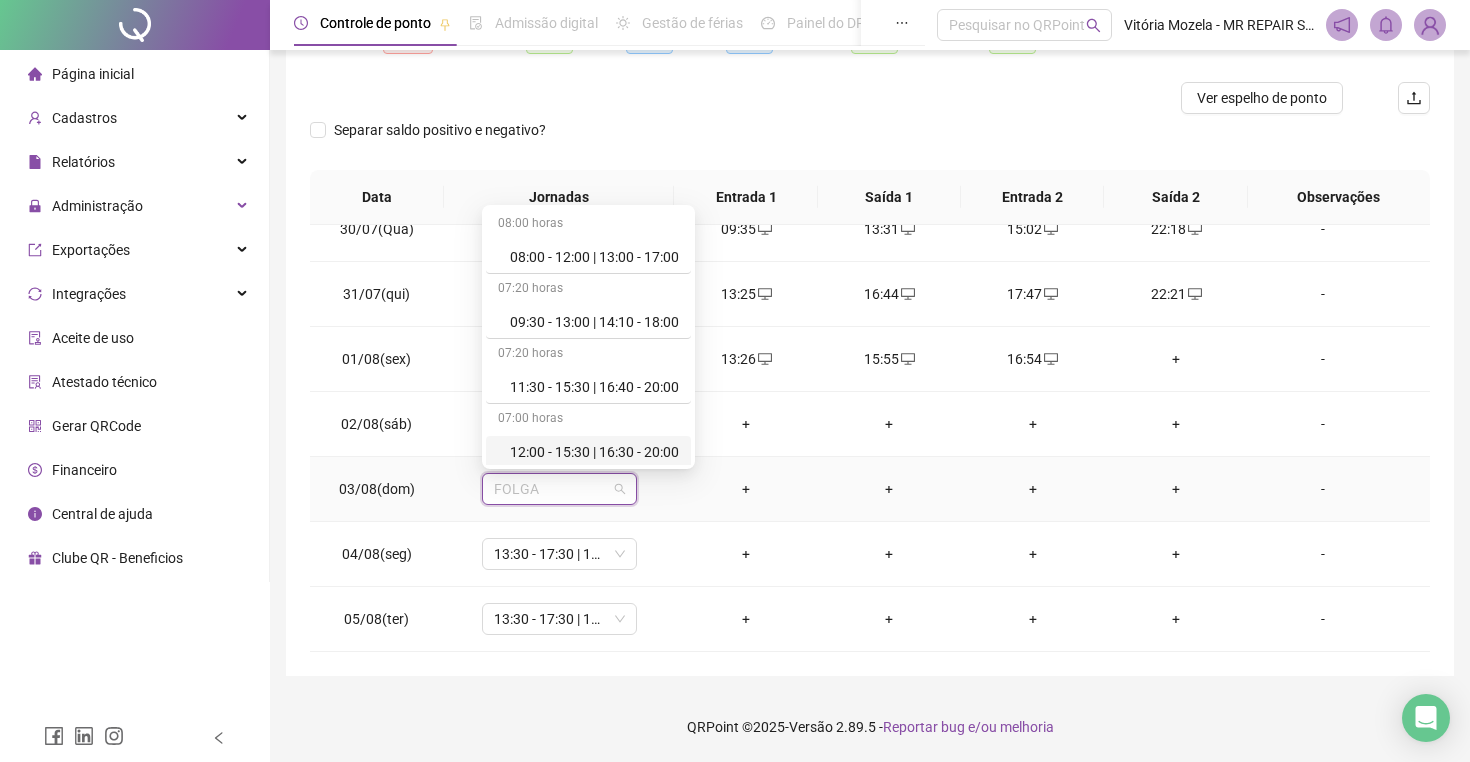 click on "12:00 - 15:30 | 16:30 - 20:00" at bounding box center [594, 452] 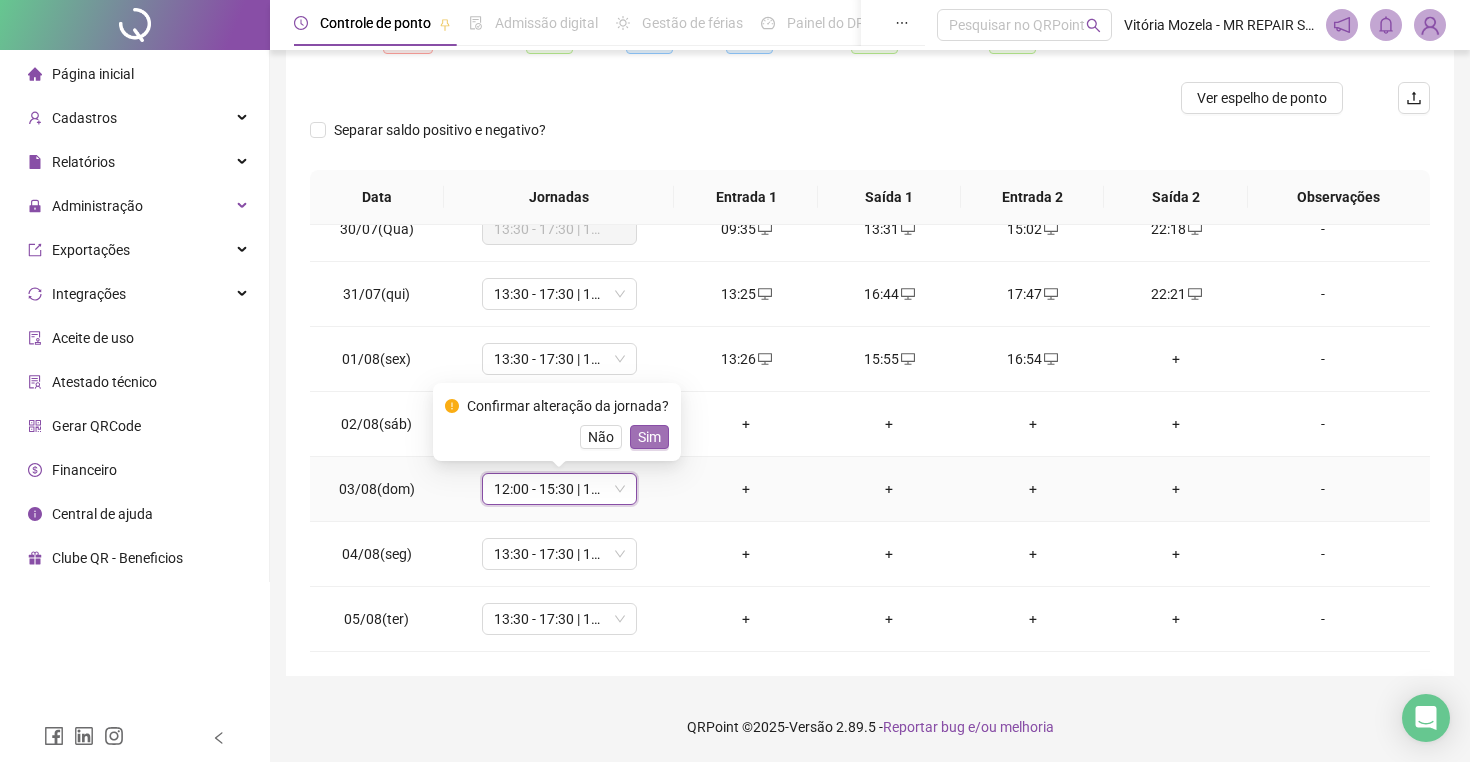 click on "Sim" at bounding box center (649, 437) 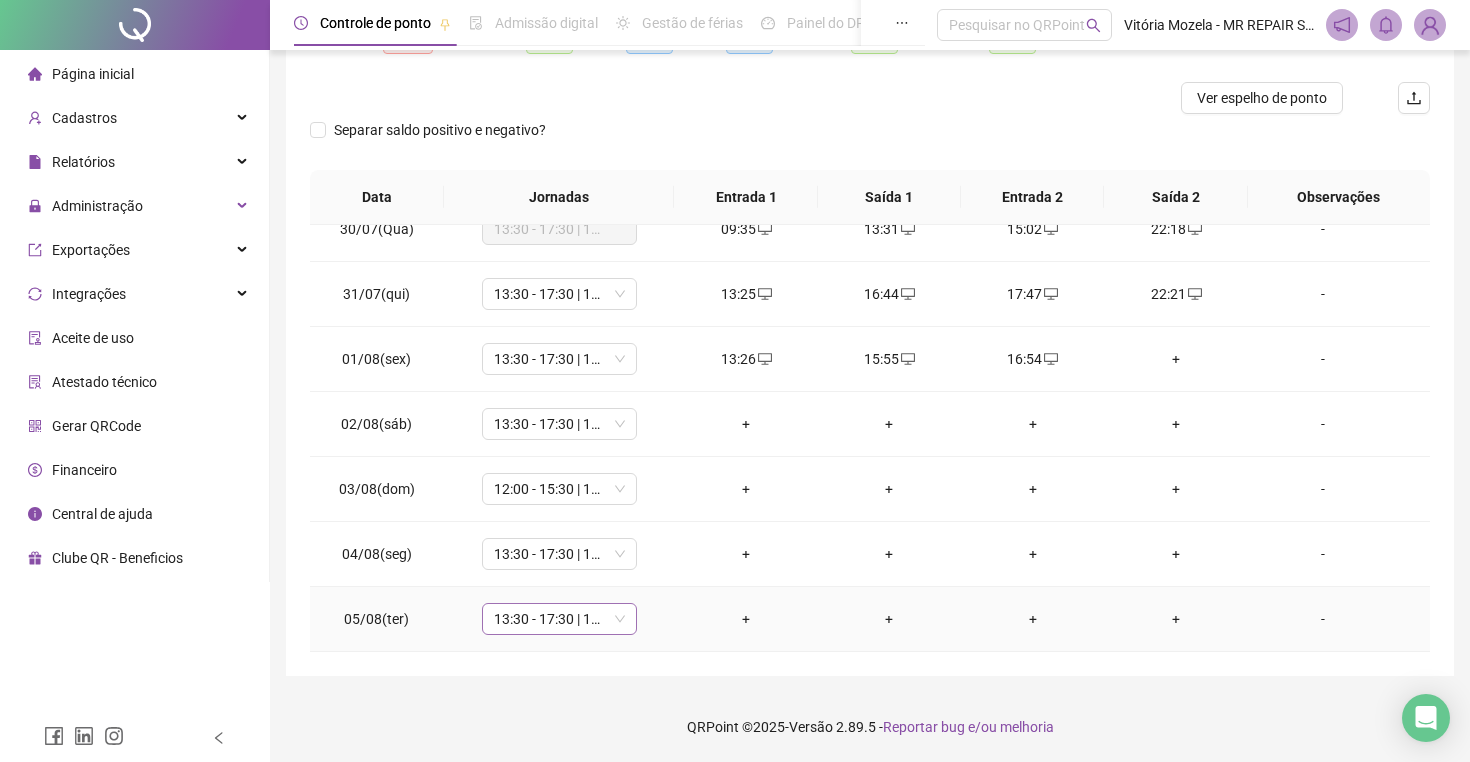 click on "13:30 - 17:30 | 18:30 - 22:00" at bounding box center (559, 619) 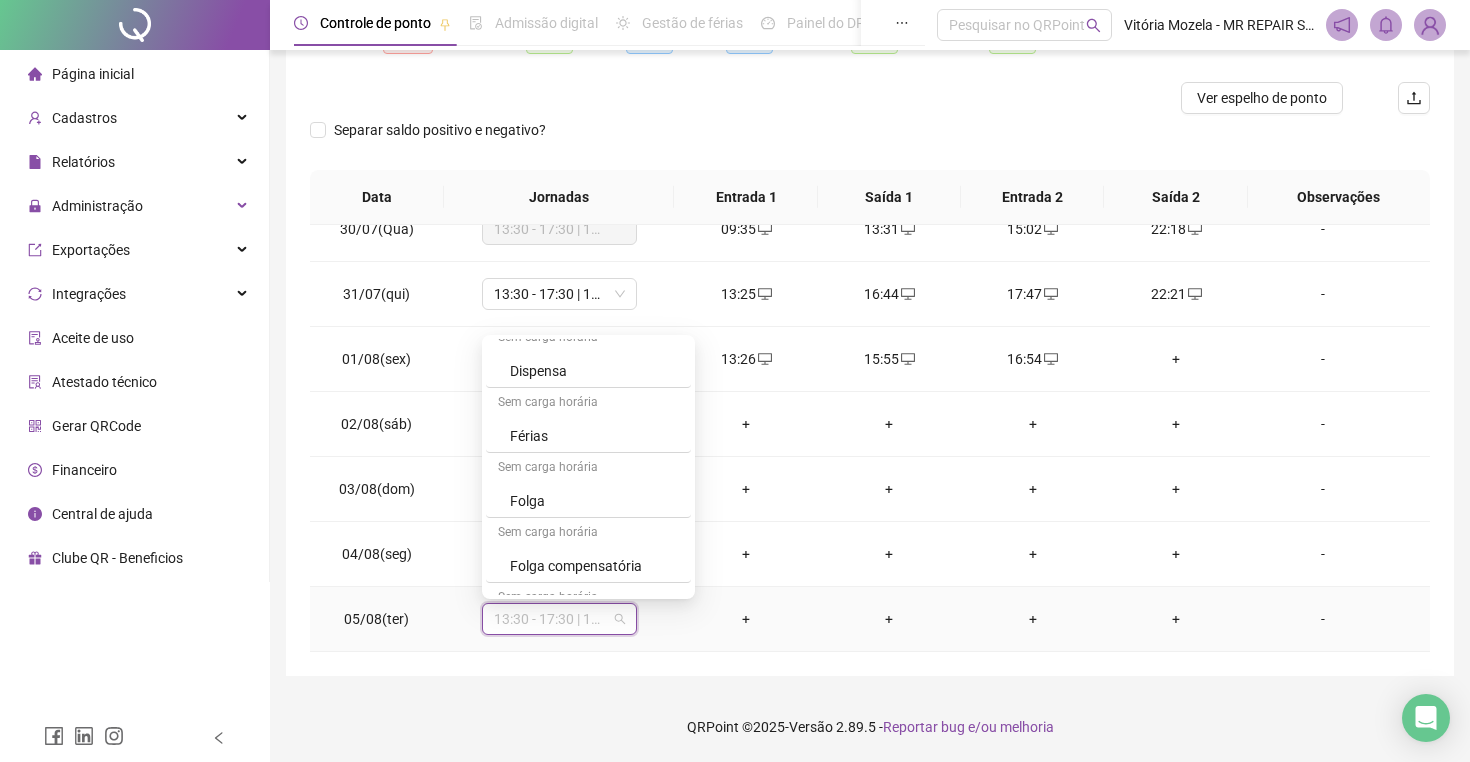 scroll, scrollTop: 394, scrollLeft: 0, axis: vertical 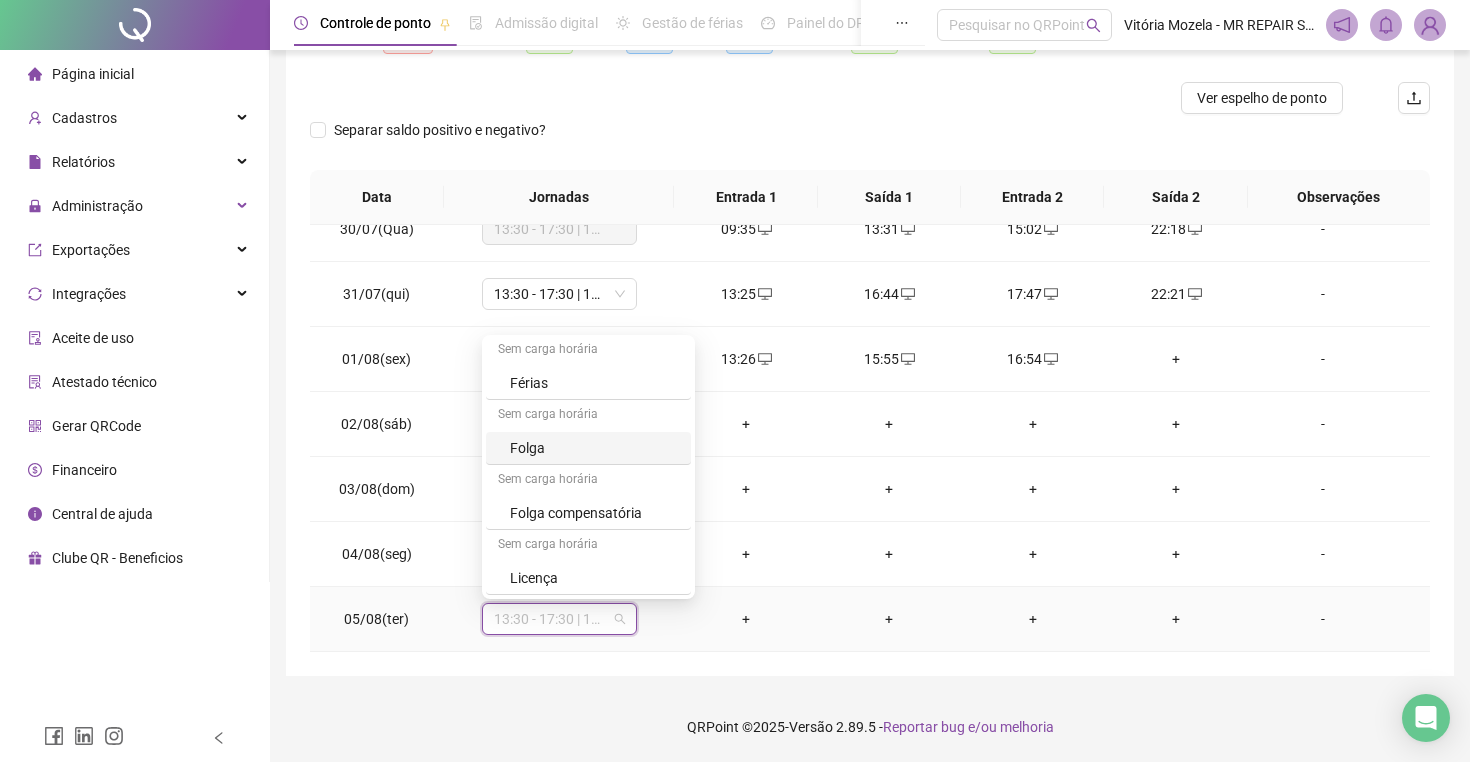 click on "Folga" at bounding box center [594, 448] 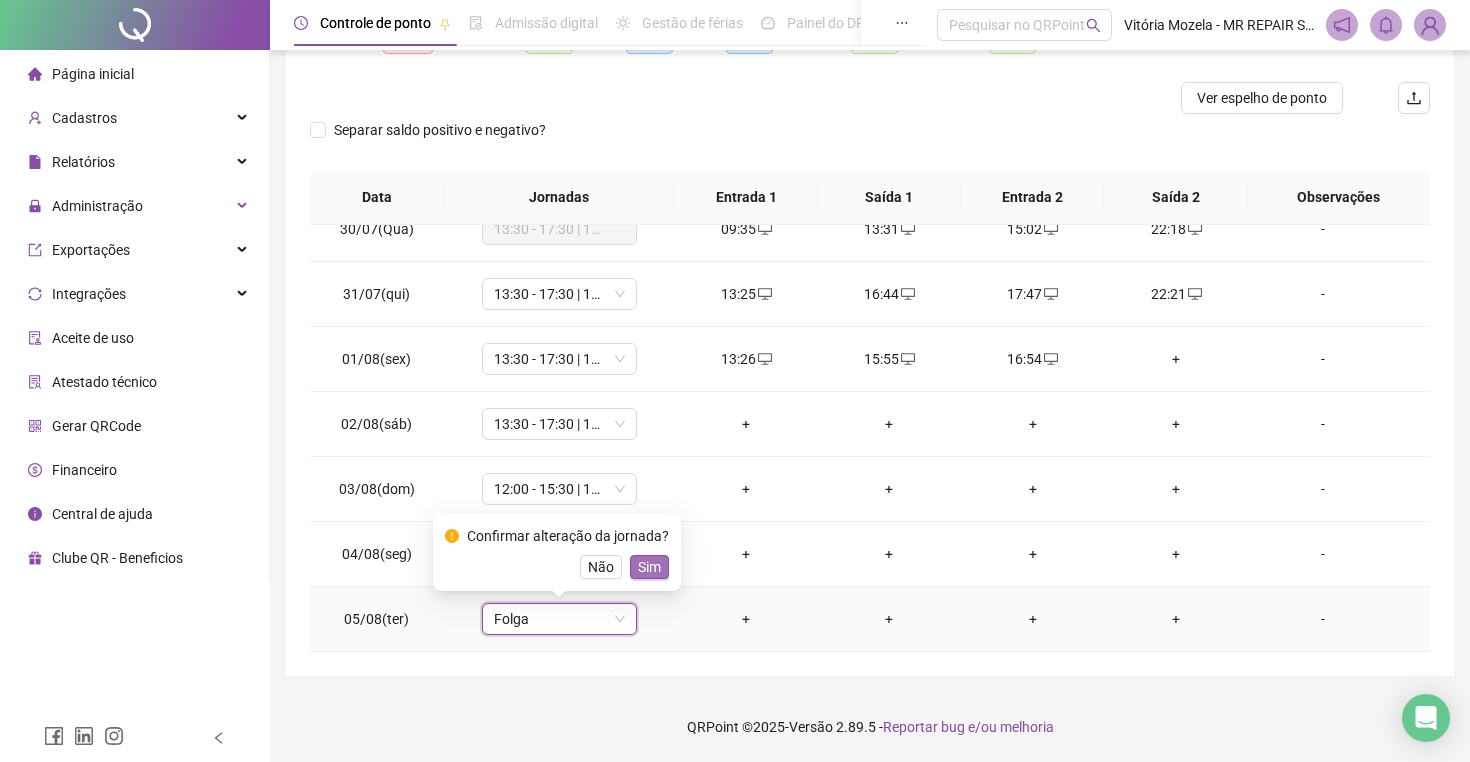 click on "Sim" at bounding box center [649, 567] 